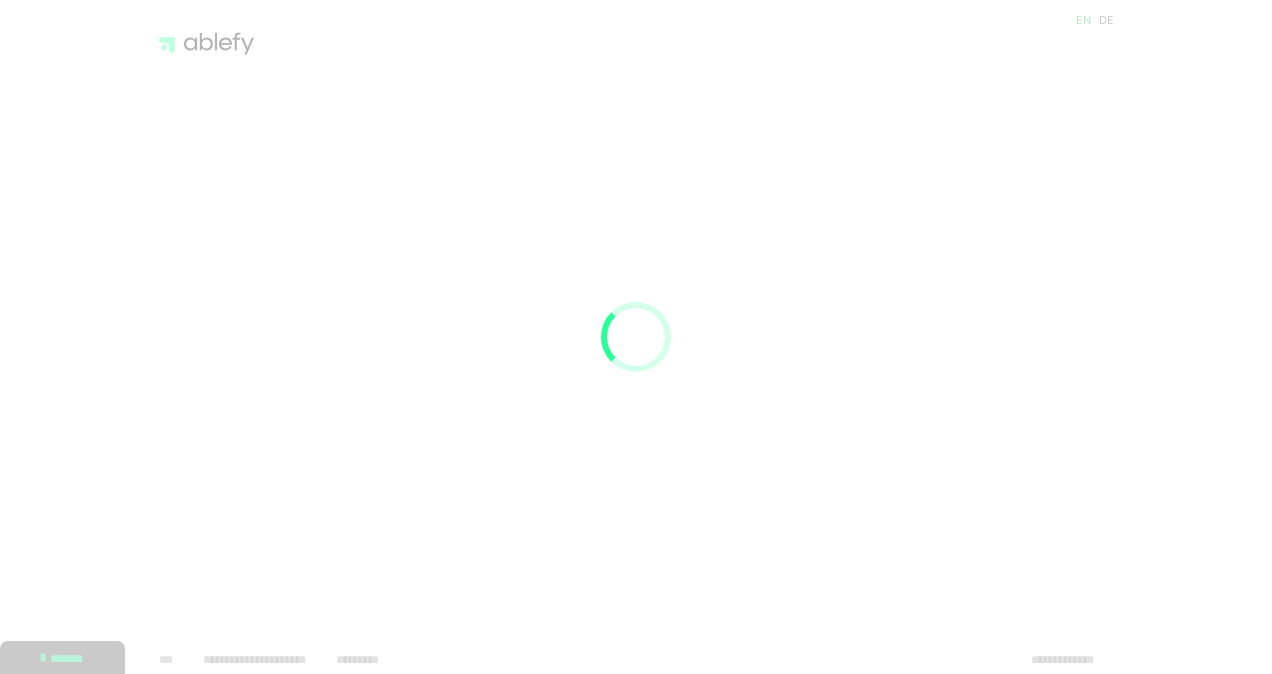 scroll, scrollTop: 0, scrollLeft: 0, axis: both 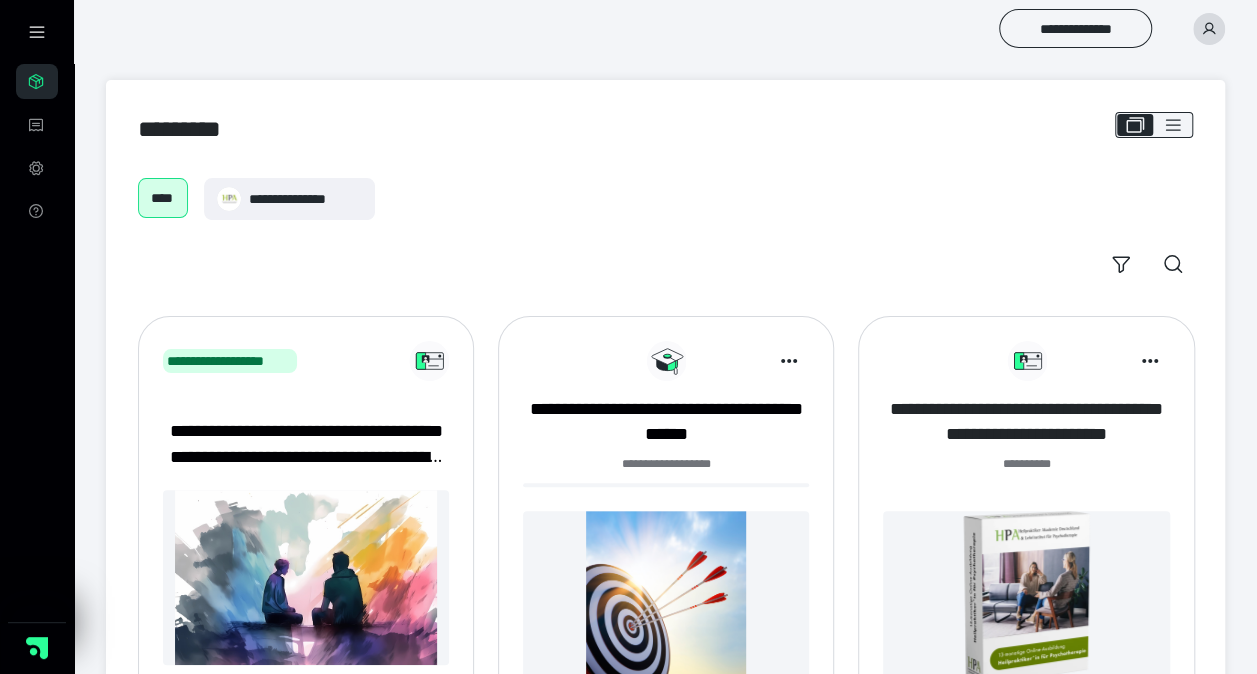 click on "**********" at bounding box center (1026, 422) 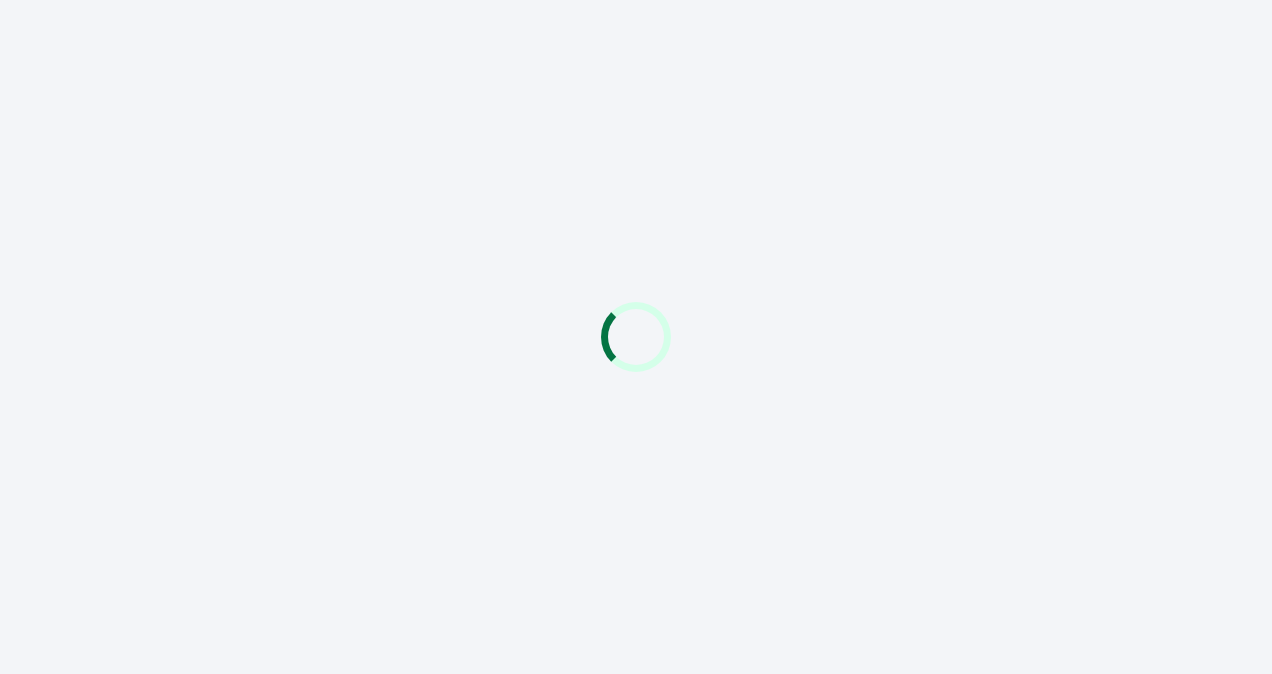 scroll, scrollTop: 0, scrollLeft: 0, axis: both 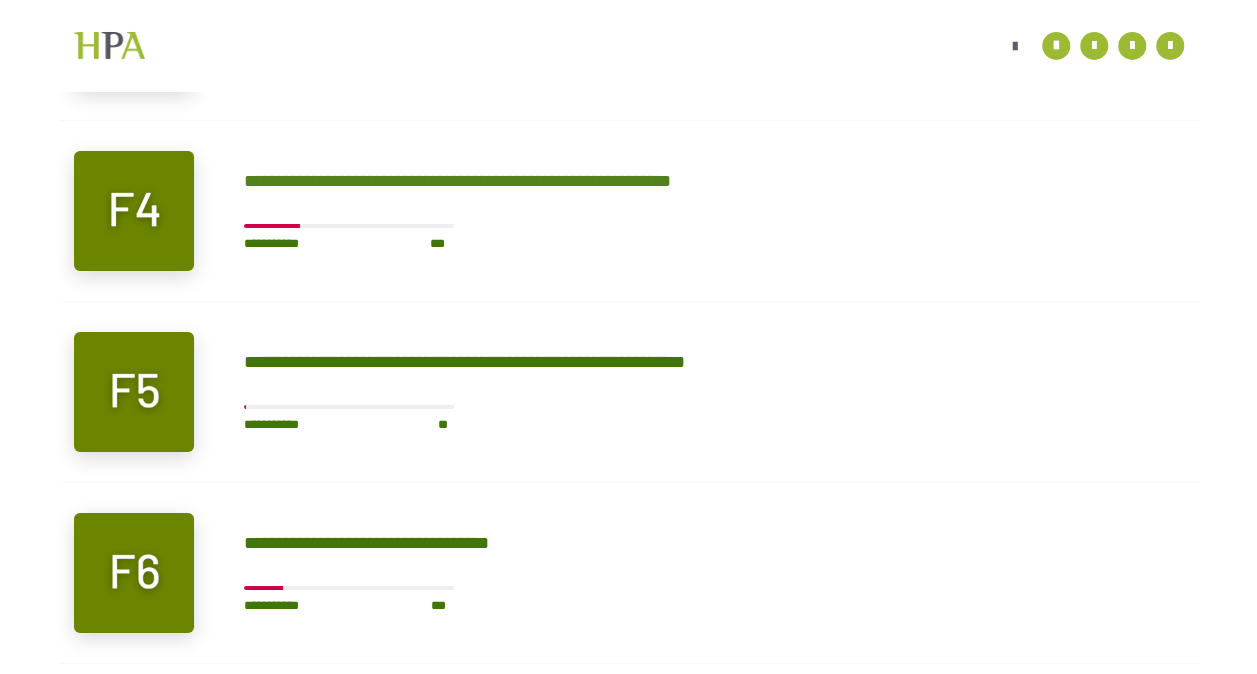 click on "**********" at bounding box center [498, 181] 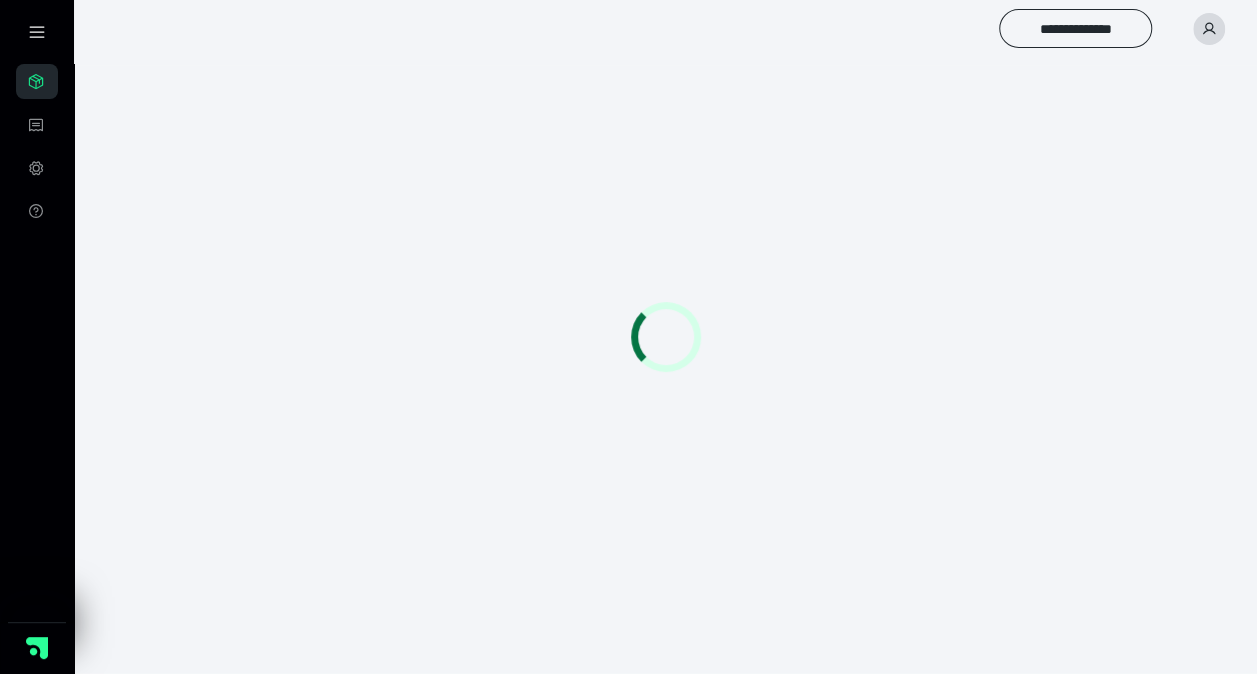 scroll, scrollTop: 56, scrollLeft: 0, axis: vertical 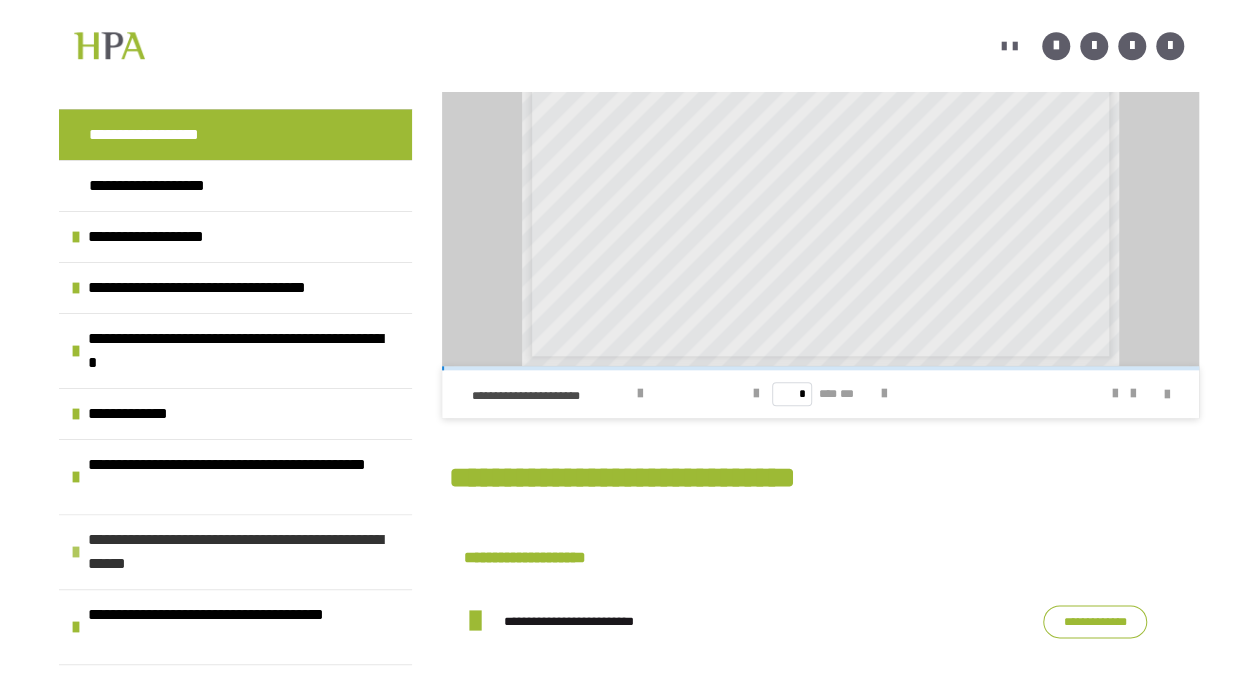 click on "**********" at bounding box center (237, 552) 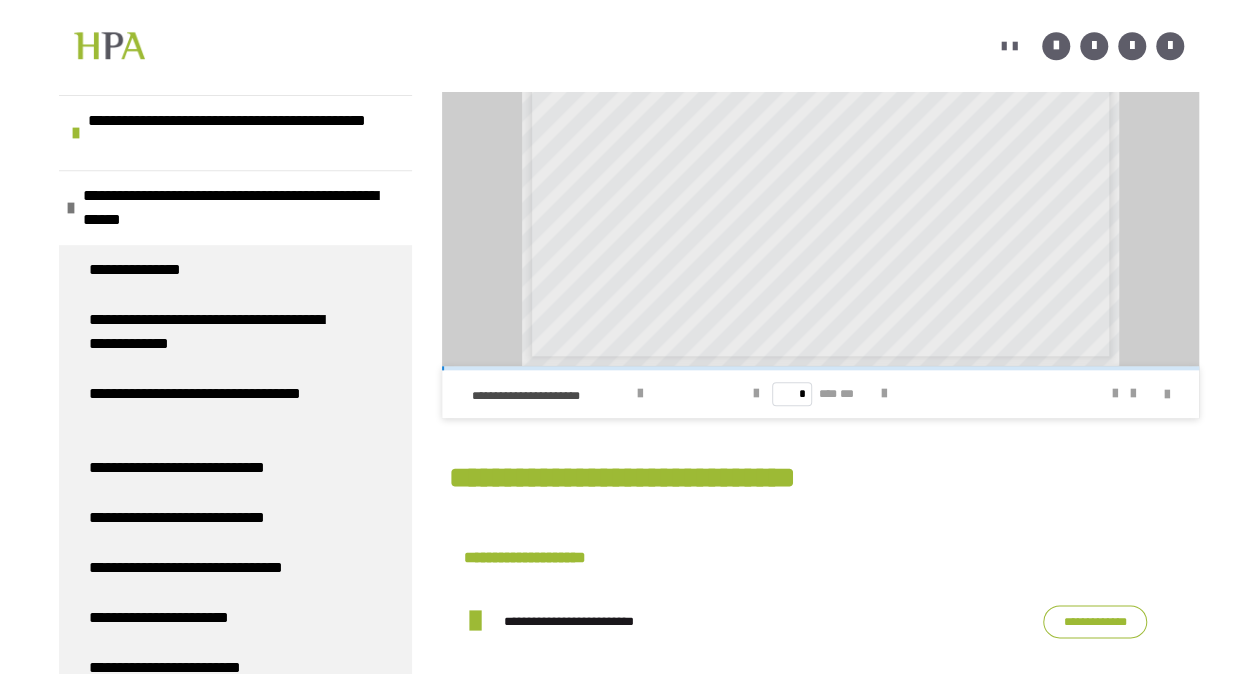 scroll, scrollTop: 382, scrollLeft: 0, axis: vertical 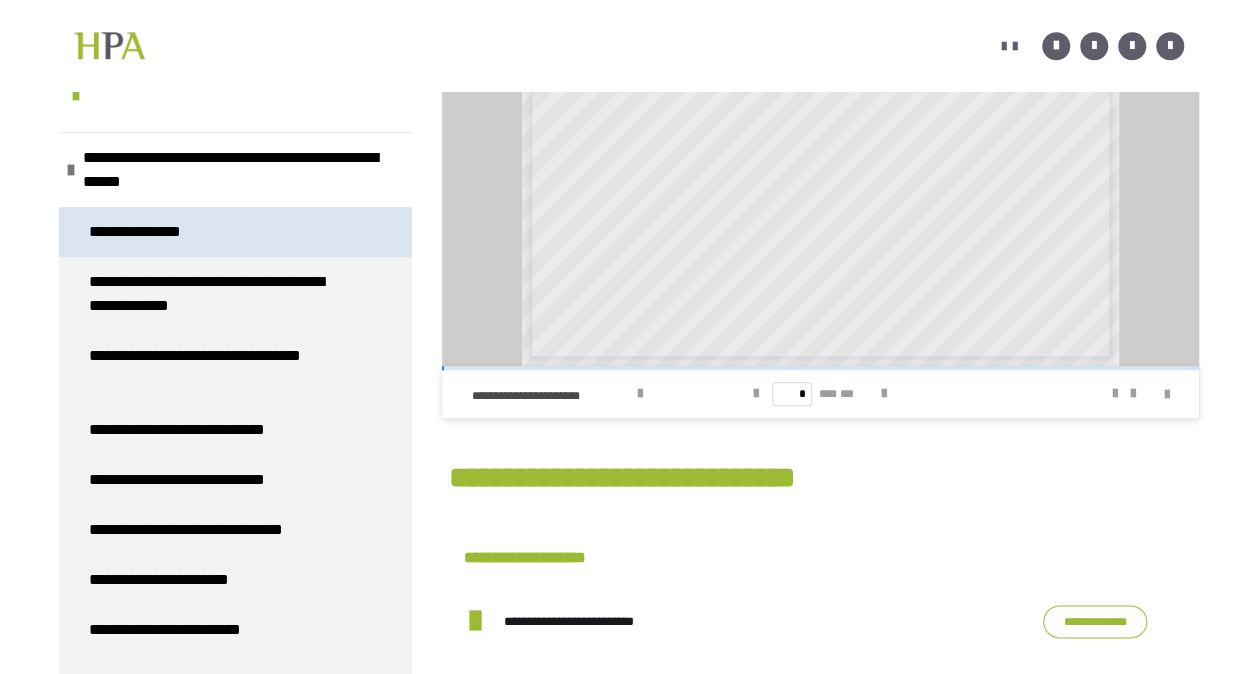 click on "**********" at bounding box center (139, 232) 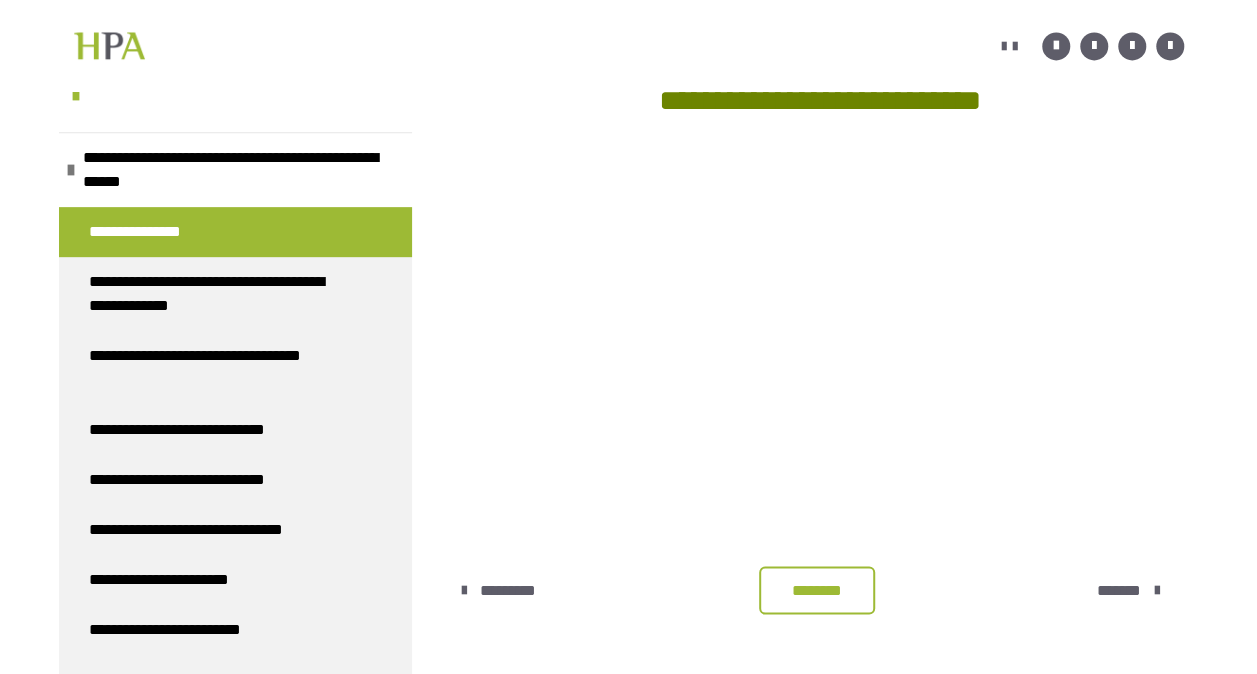 scroll, scrollTop: 1454, scrollLeft: 0, axis: vertical 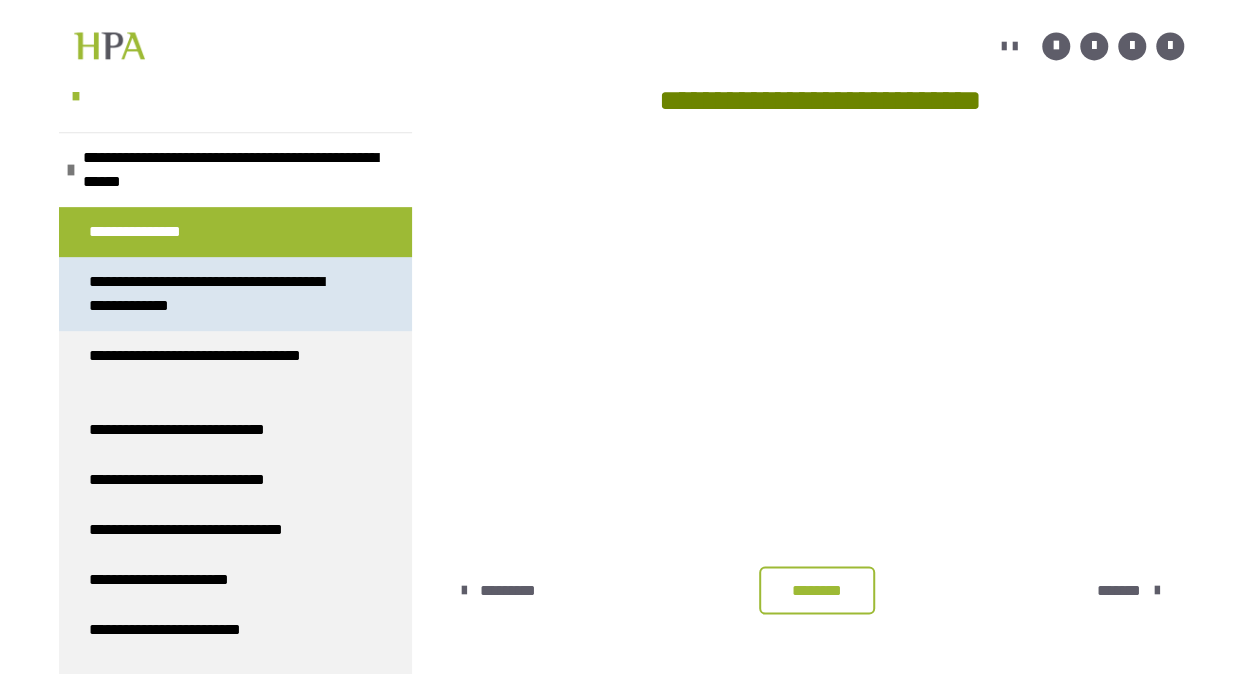 click on "**********" at bounding box center (220, 294) 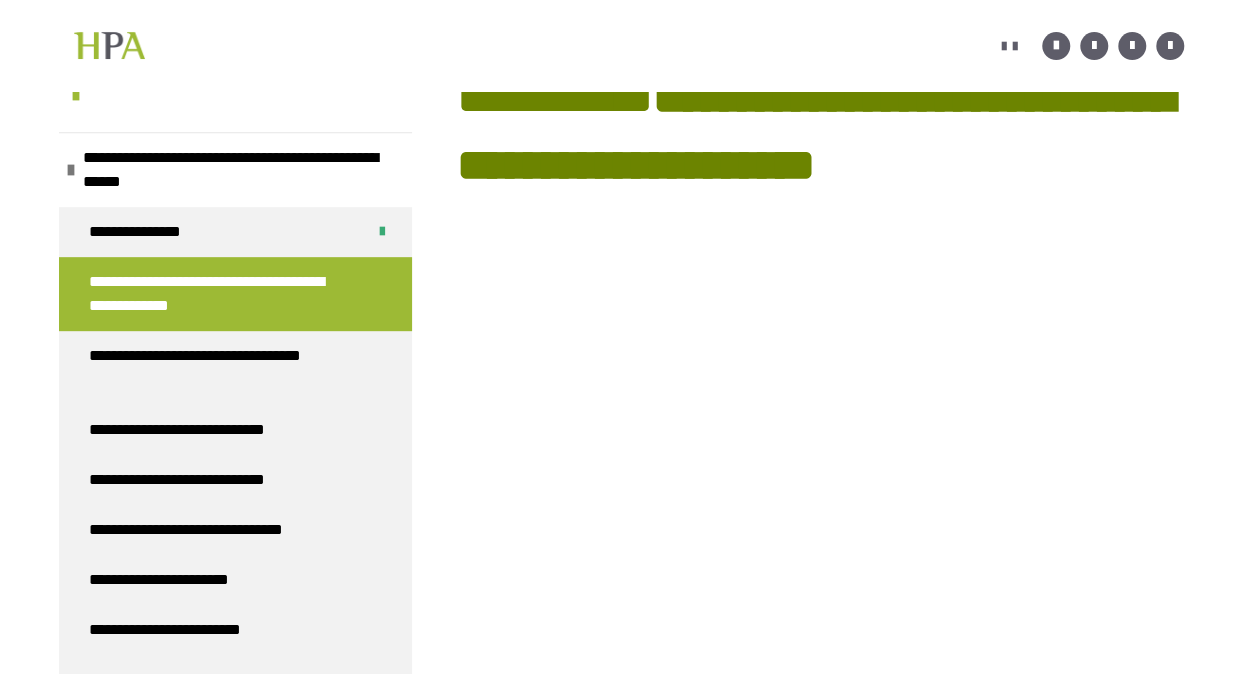 scroll, scrollTop: 556, scrollLeft: 0, axis: vertical 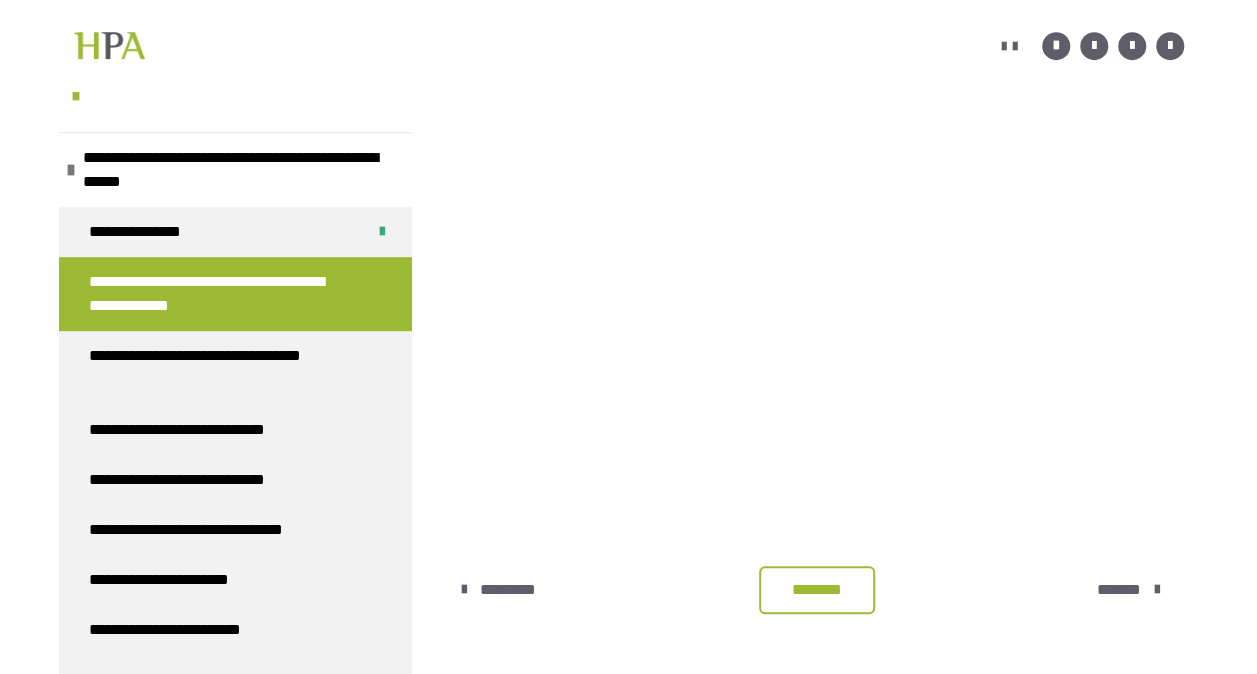 click on "********" at bounding box center [817, 590] 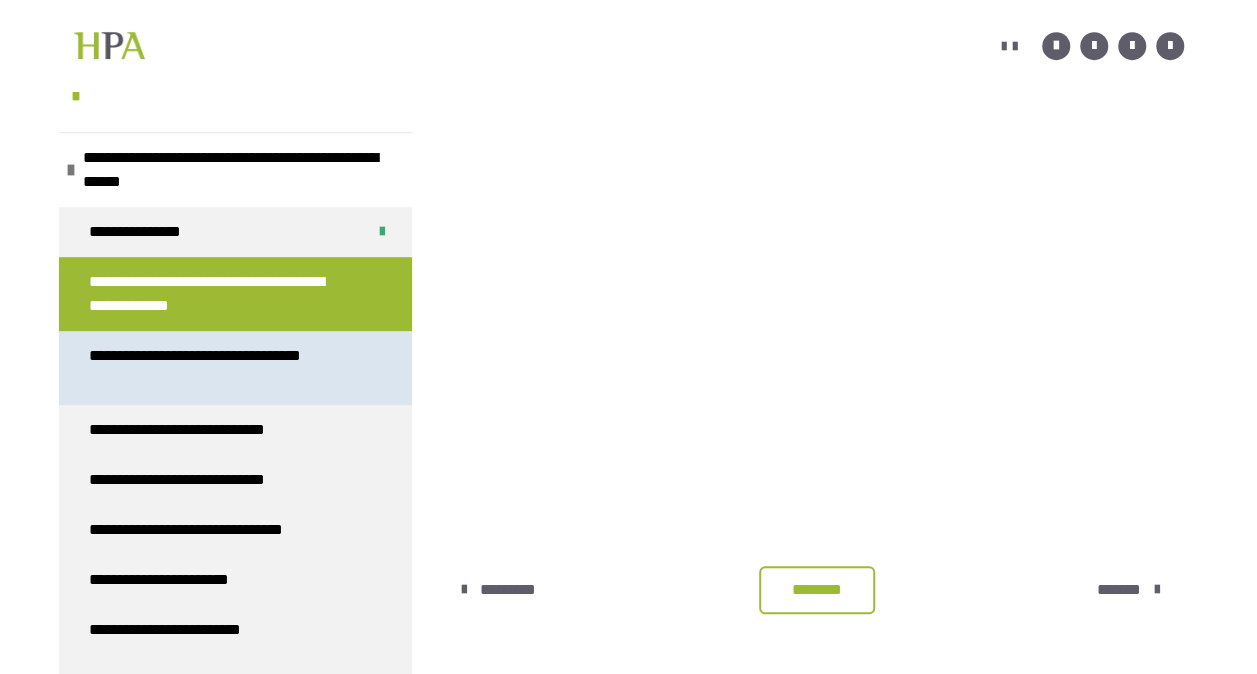 click on "**********" at bounding box center [220, 368] 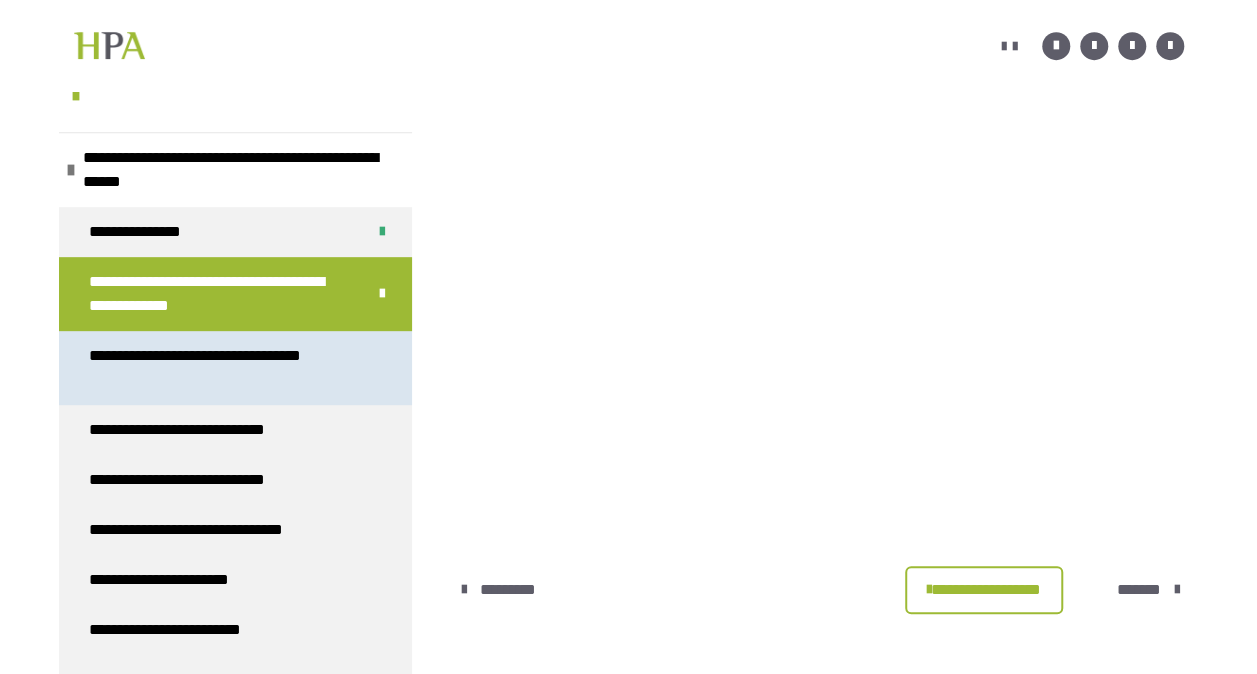 scroll, scrollTop: 361, scrollLeft: 0, axis: vertical 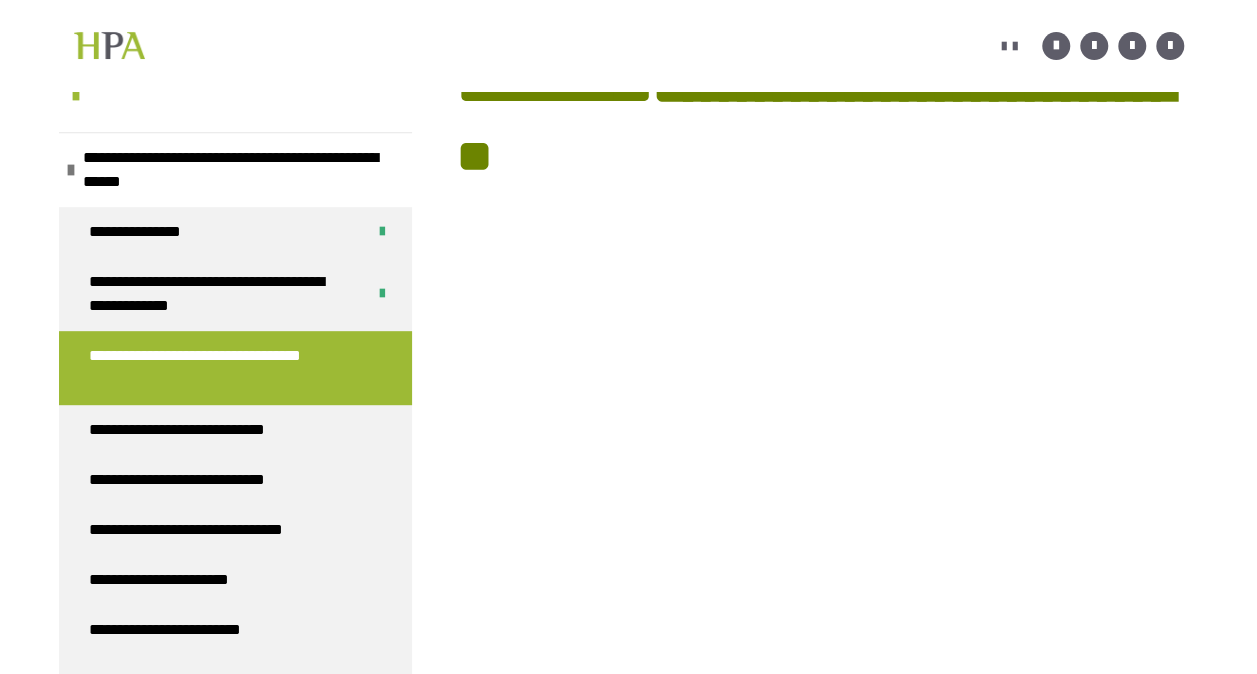 click on "**********" at bounding box center [628, 293] 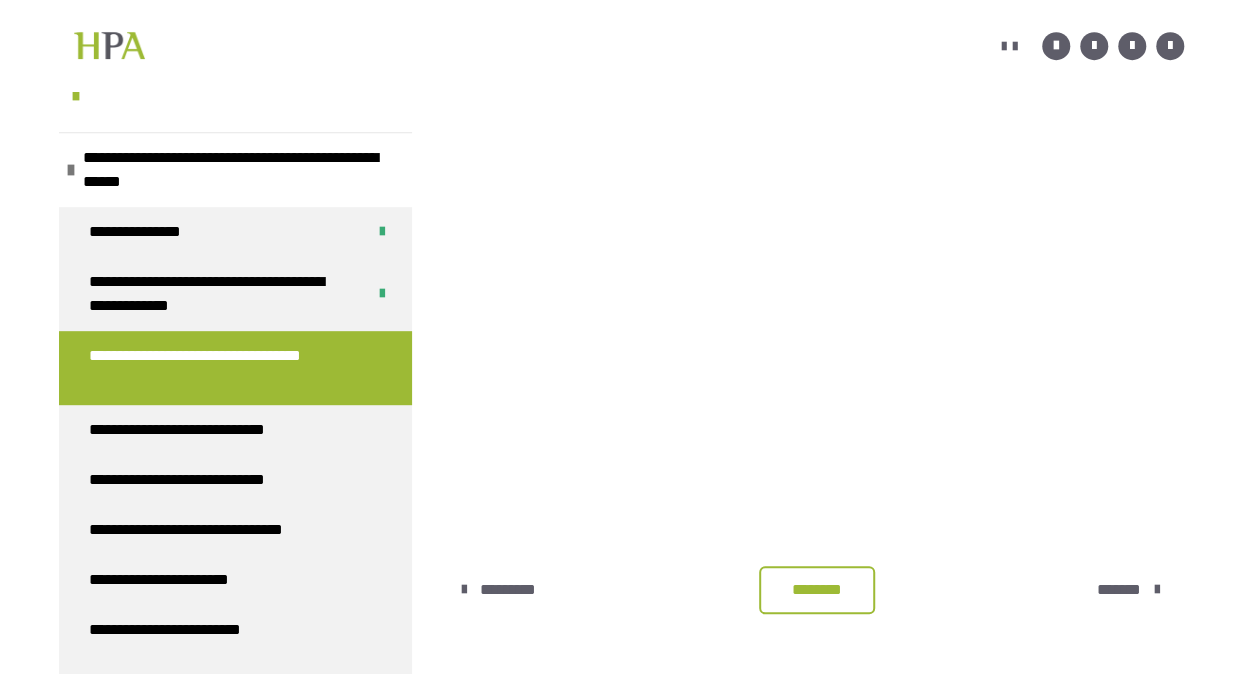 click on "********" at bounding box center [817, 590] 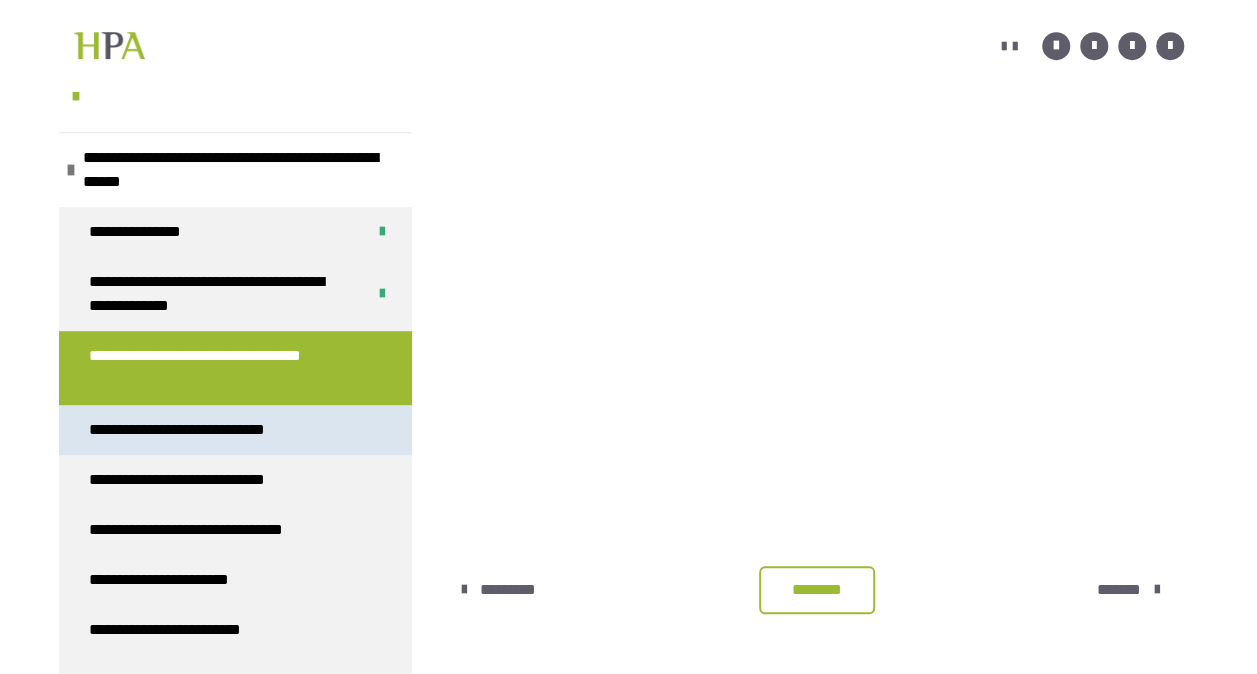 click on "**********" at bounding box center [235, 430] 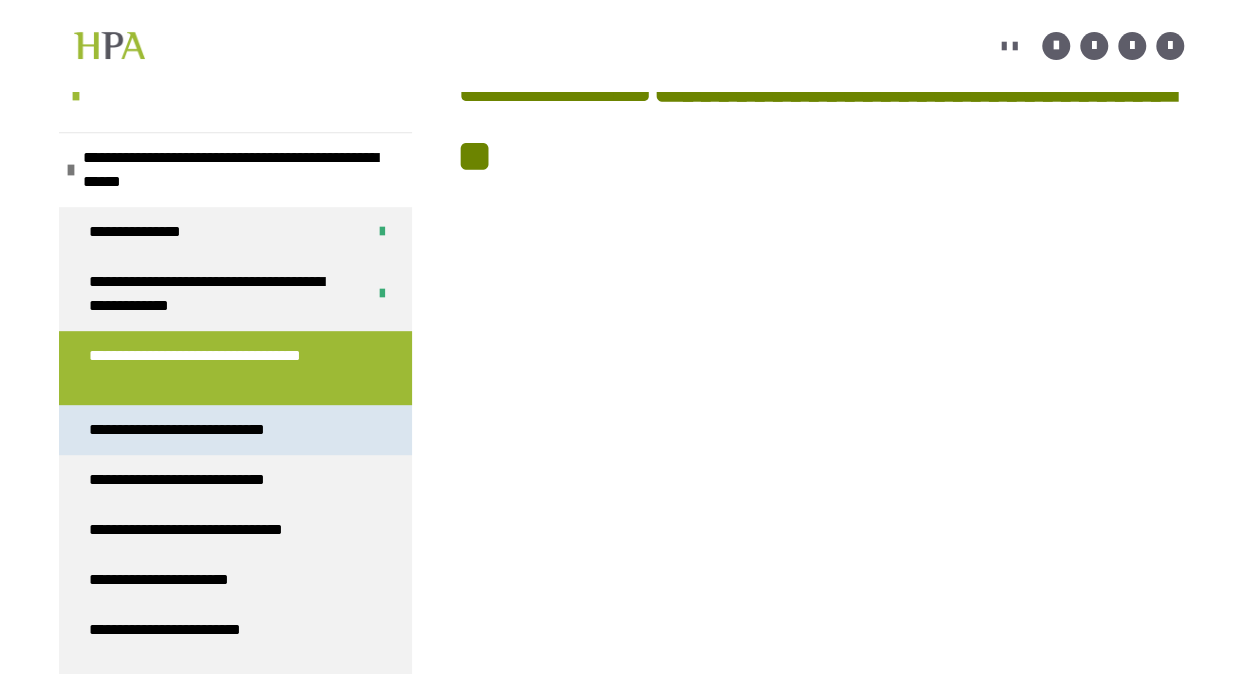 click on "**********" at bounding box center [202, 430] 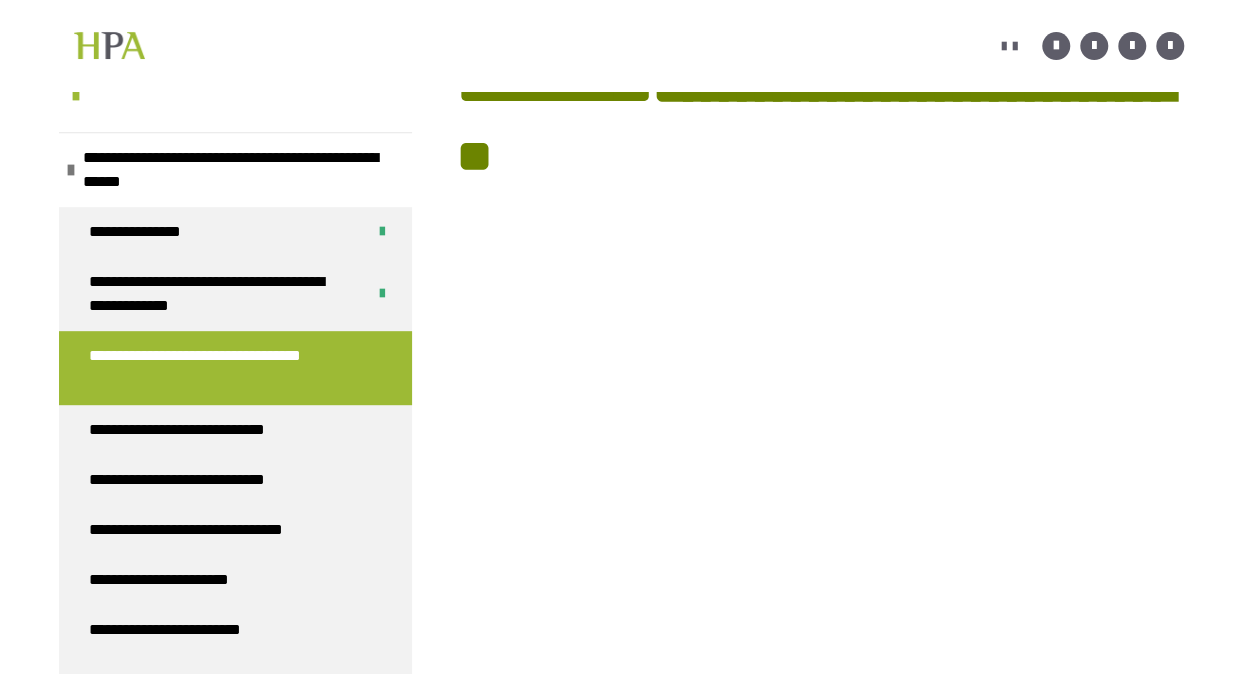 click on "**********" at bounding box center (220, 368) 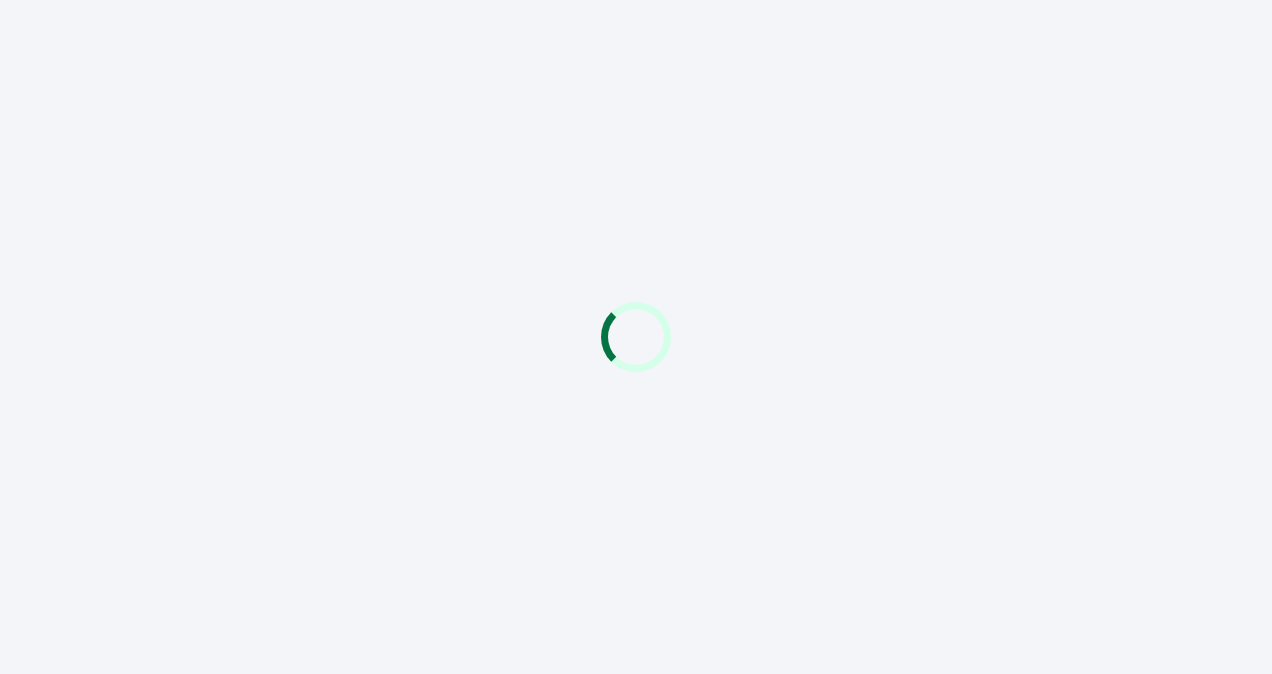 scroll, scrollTop: 0, scrollLeft: 0, axis: both 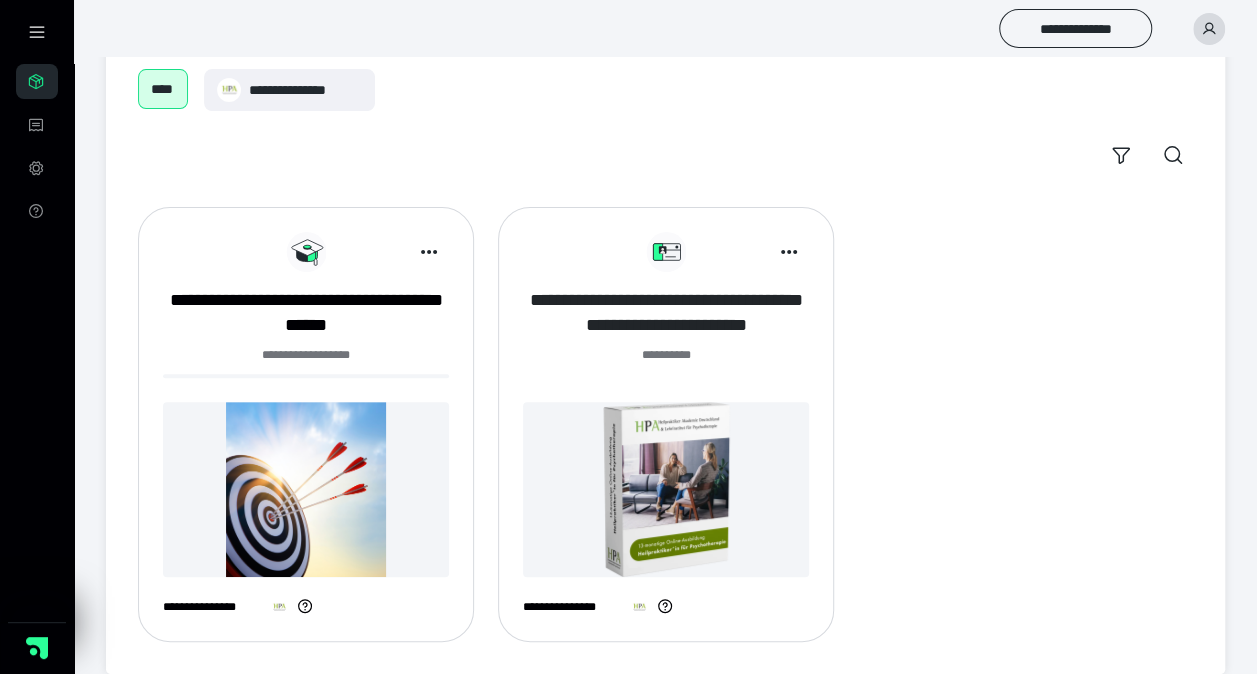 click on "**********" at bounding box center (666, 313) 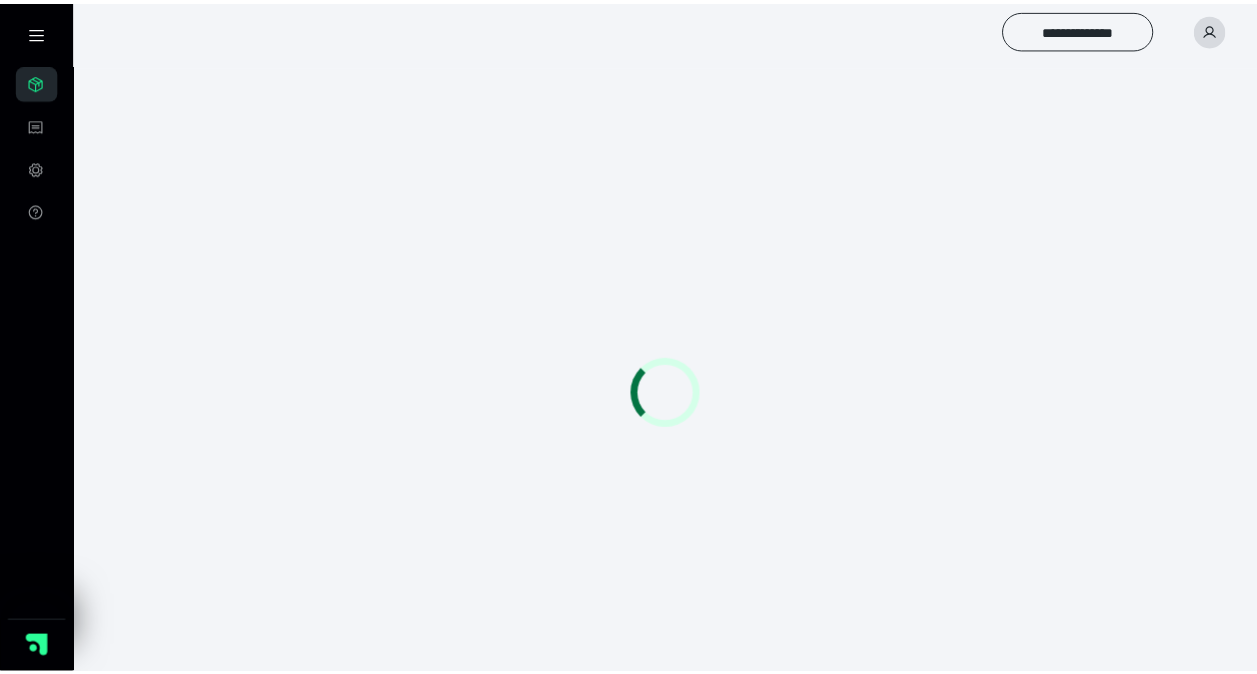 scroll, scrollTop: 0, scrollLeft: 0, axis: both 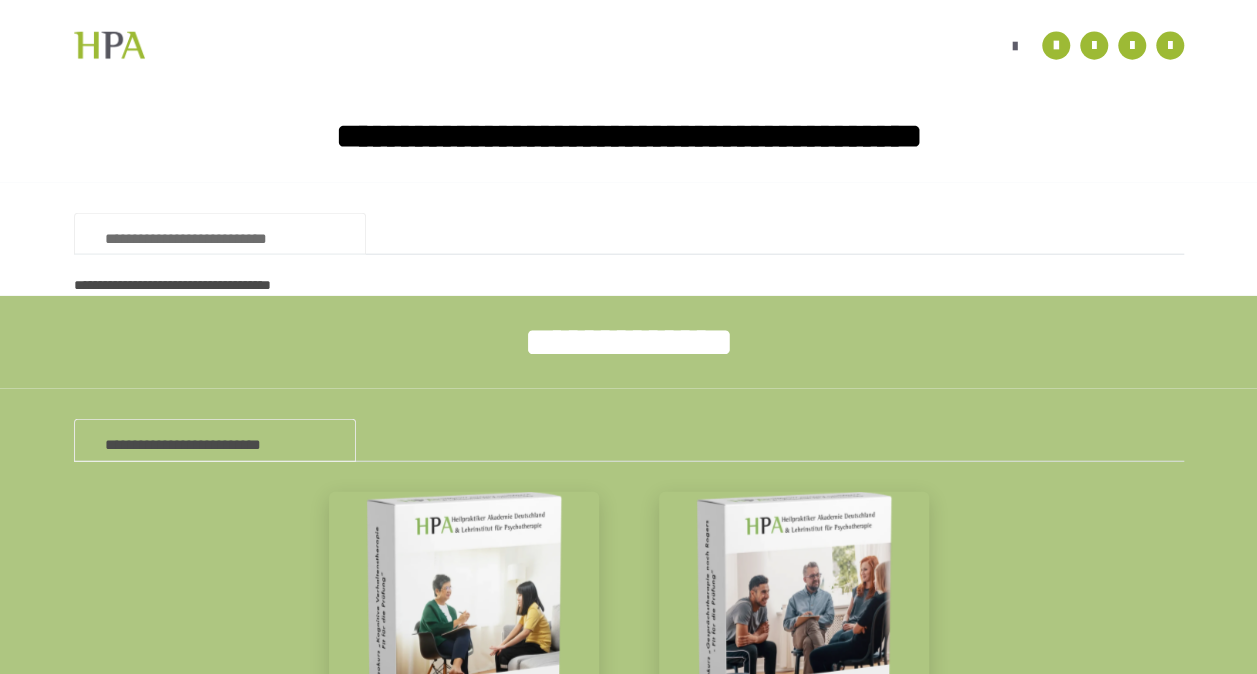 click on "**********" at bounding box center (220, 234) 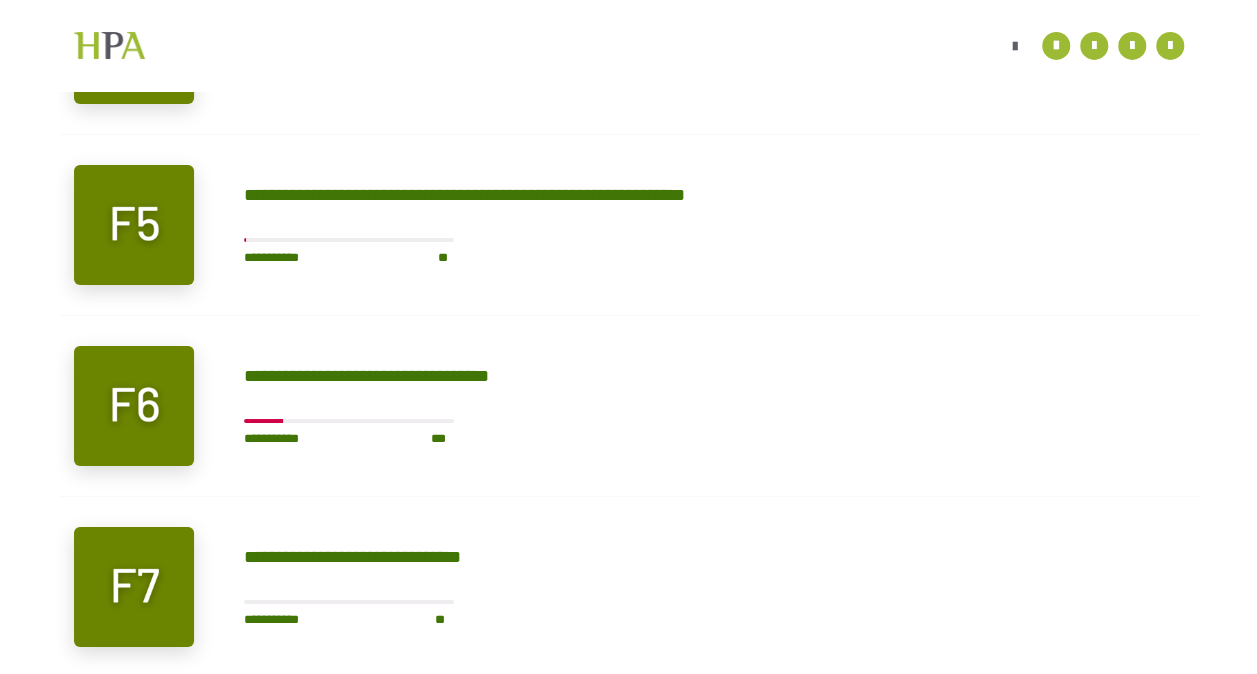 scroll, scrollTop: 3560, scrollLeft: 0, axis: vertical 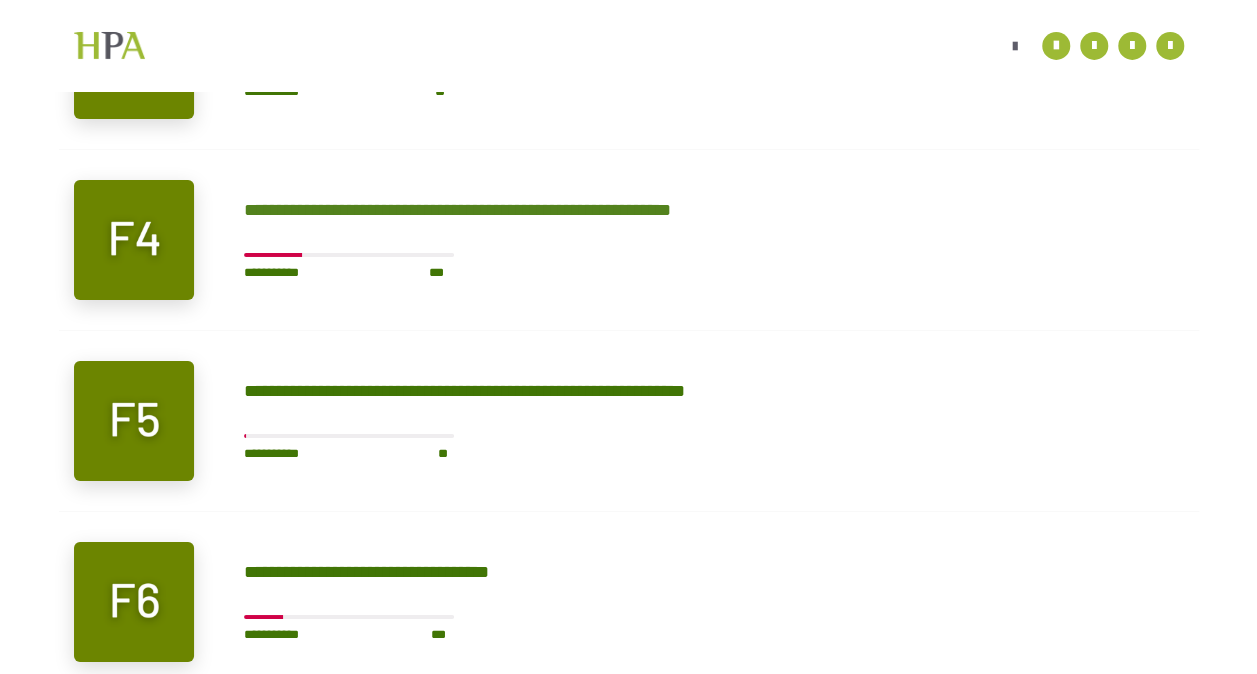 click on "**********" at bounding box center (498, 210) 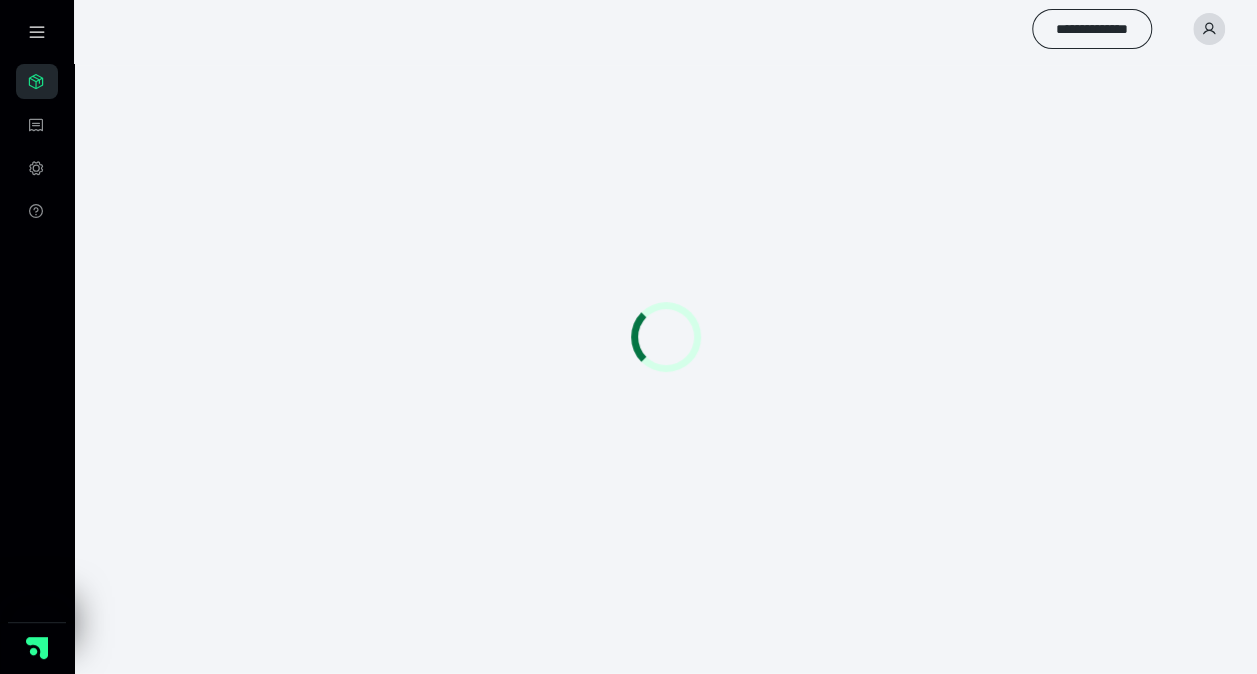 scroll, scrollTop: 56, scrollLeft: 0, axis: vertical 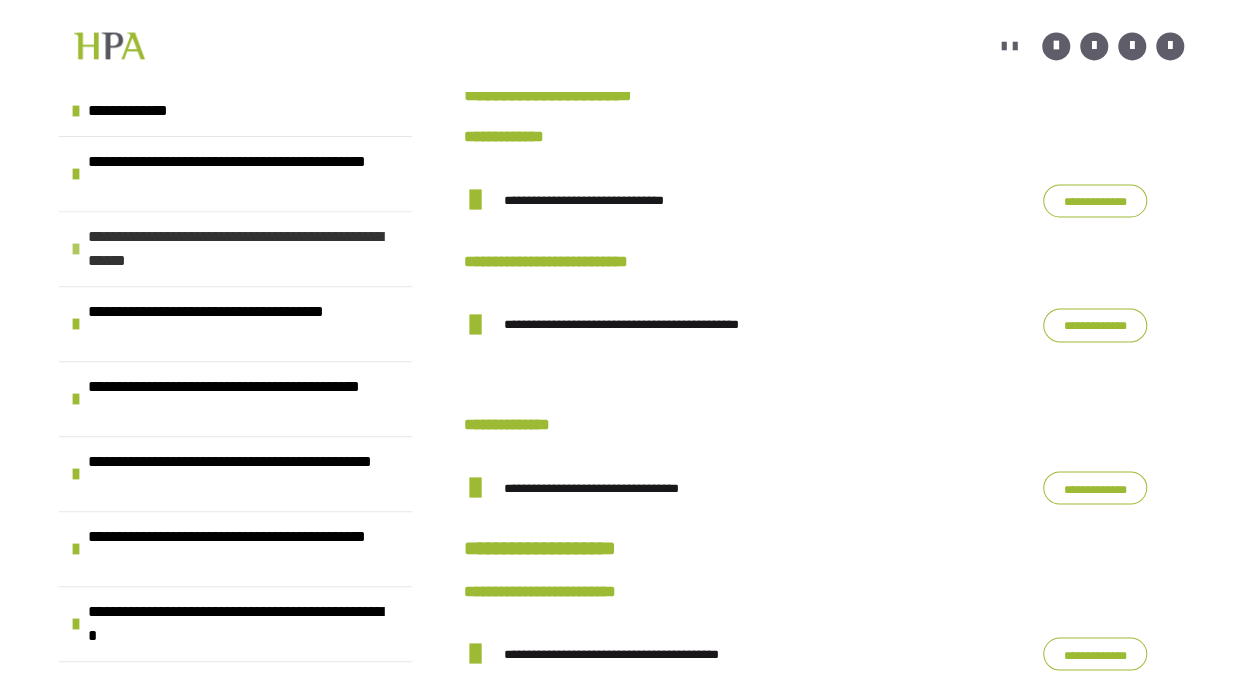 click on "**********" at bounding box center [237, 249] 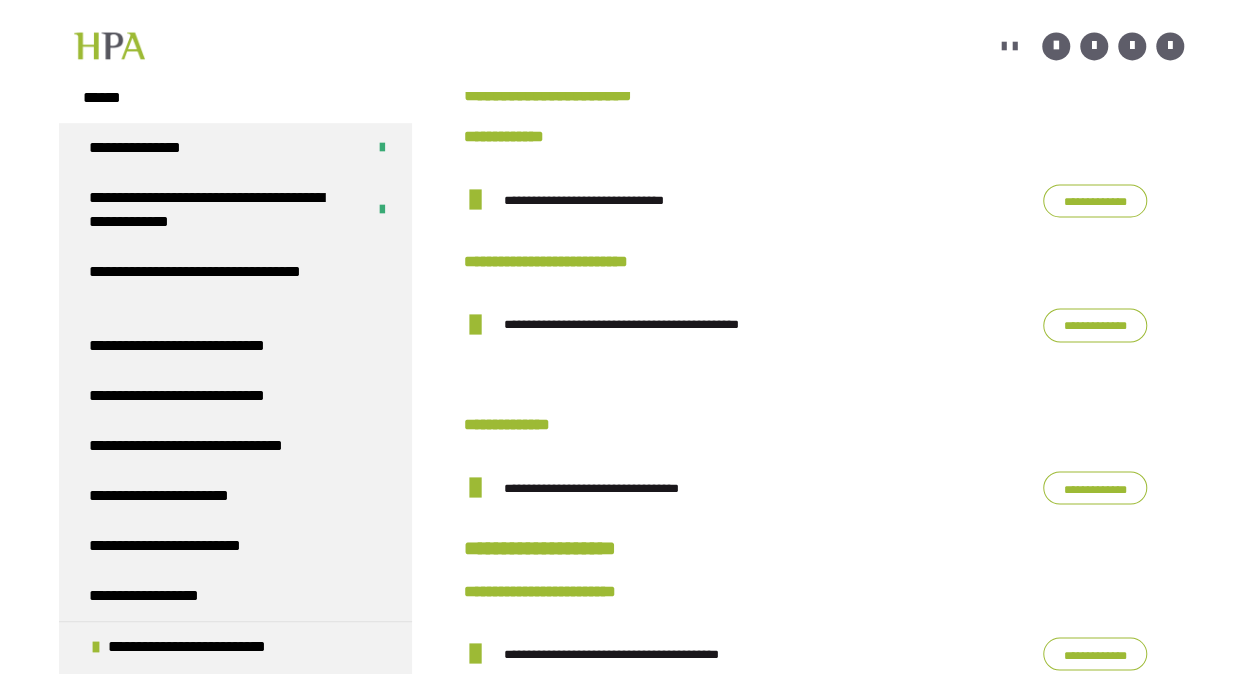 scroll, scrollTop: 496, scrollLeft: 0, axis: vertical 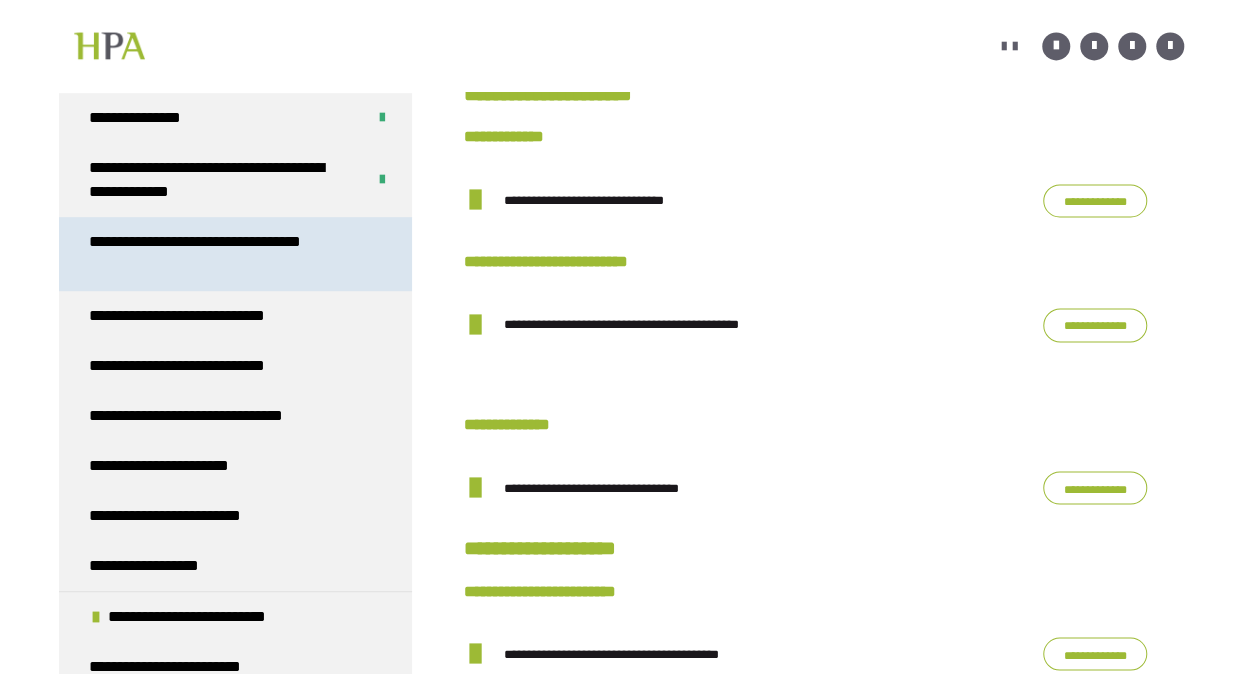 click on "**********" at bounding box center [220, 254] 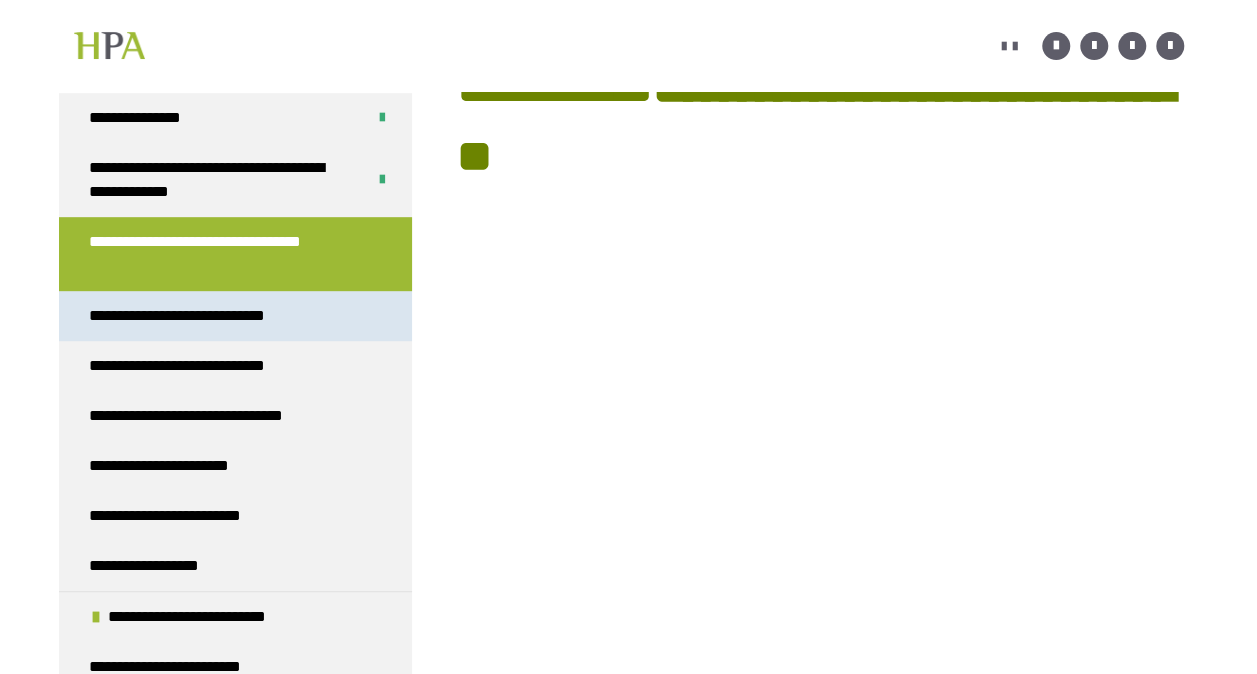 click on "**********" at bounding box center (202, 316) 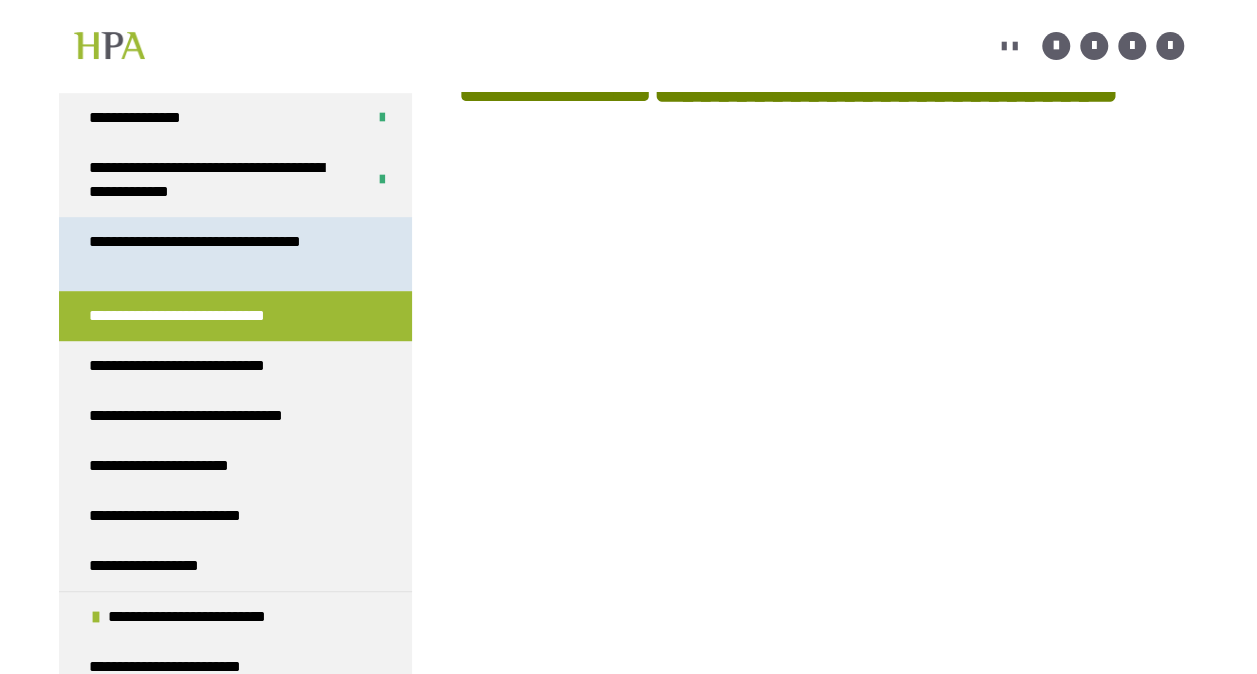 click on "**********" at bounding box center (220, 254) 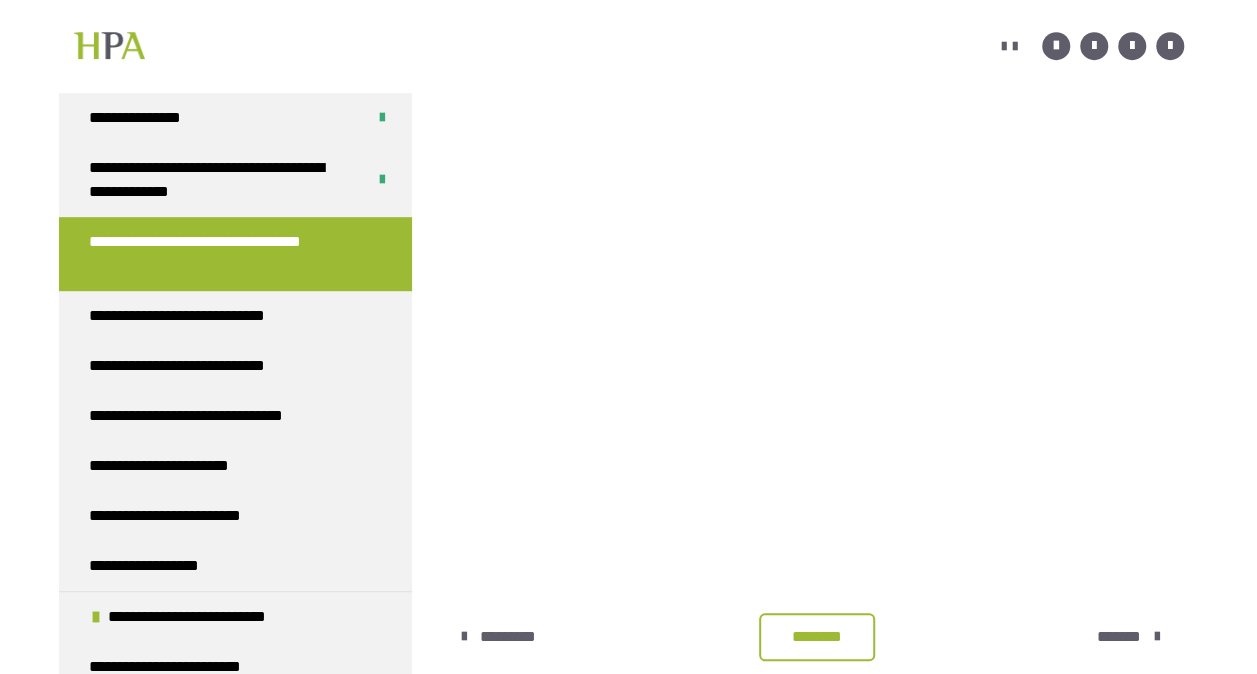 scroll, scrollTop: 500, scrollLeft: 0, axis: vertical 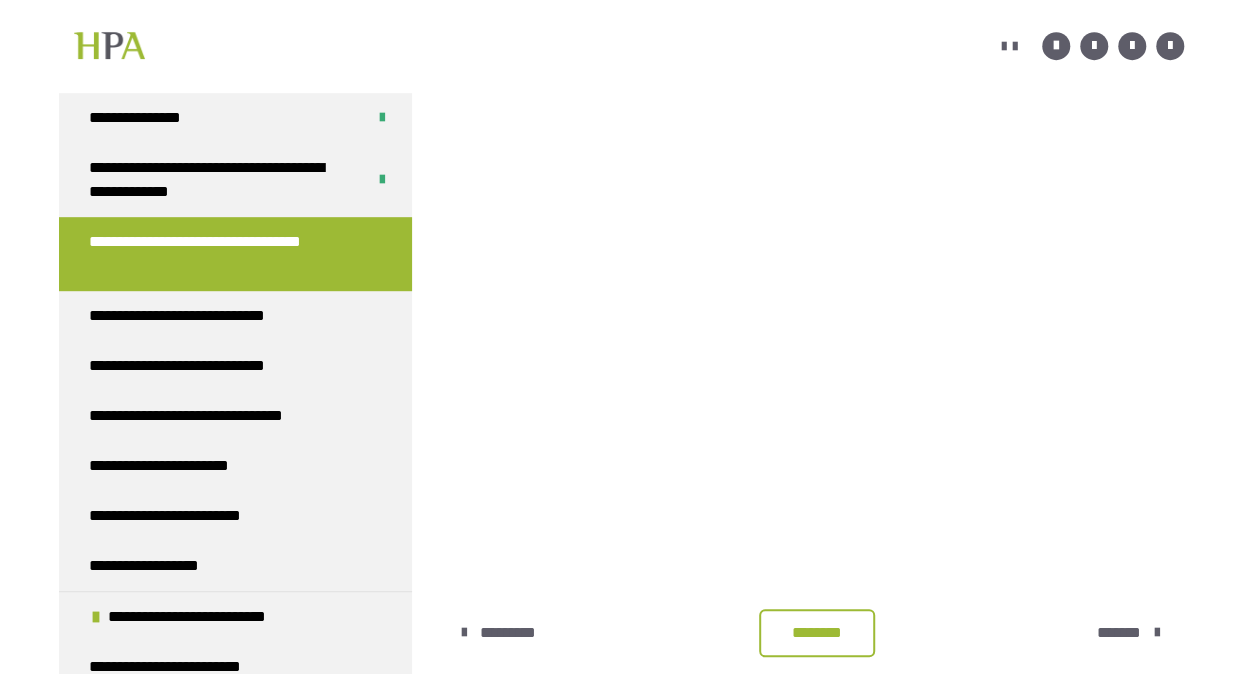 click on "********" at bounding box center [817, 633] 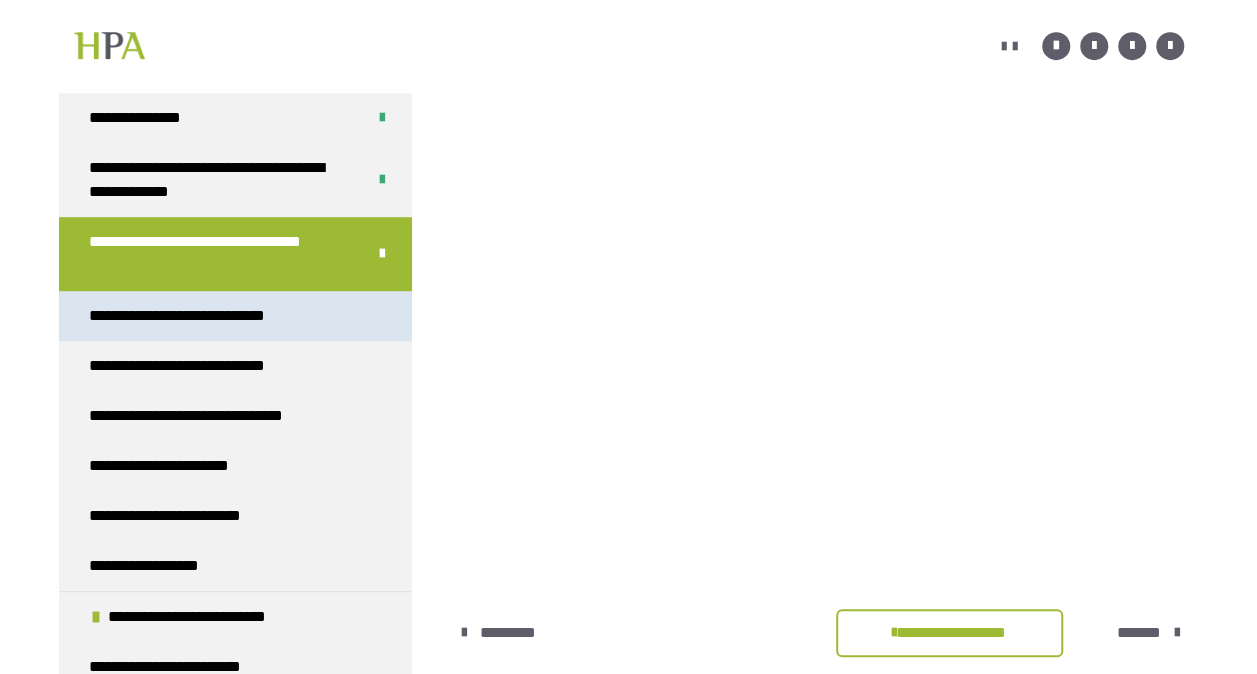 click on "**********" at bounding box center [202, 316] 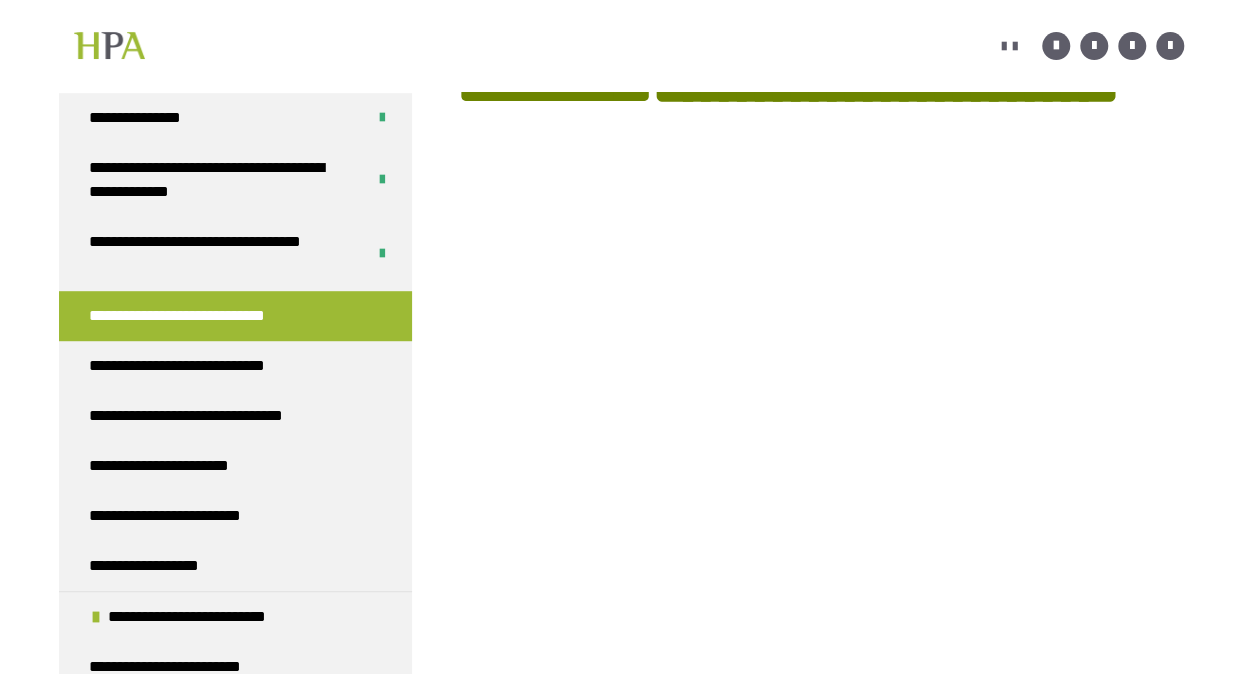 click at bounding box center (820, 325) 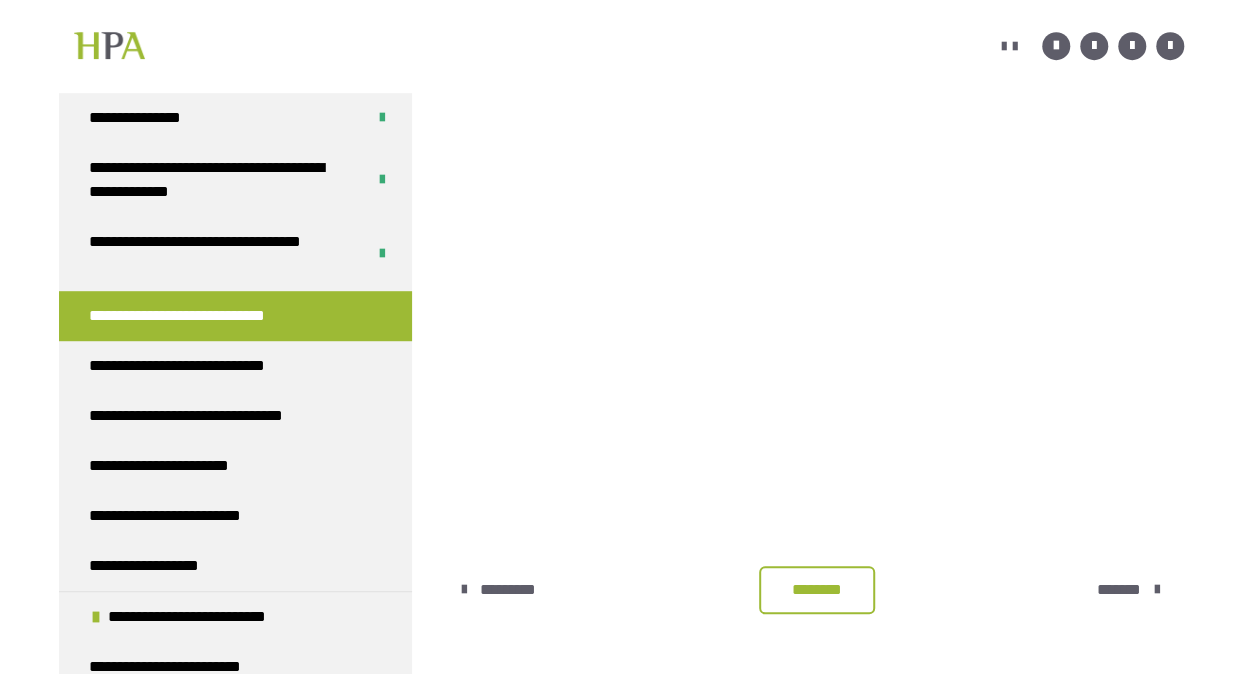 click on "********" at bounding box center (817, 590) 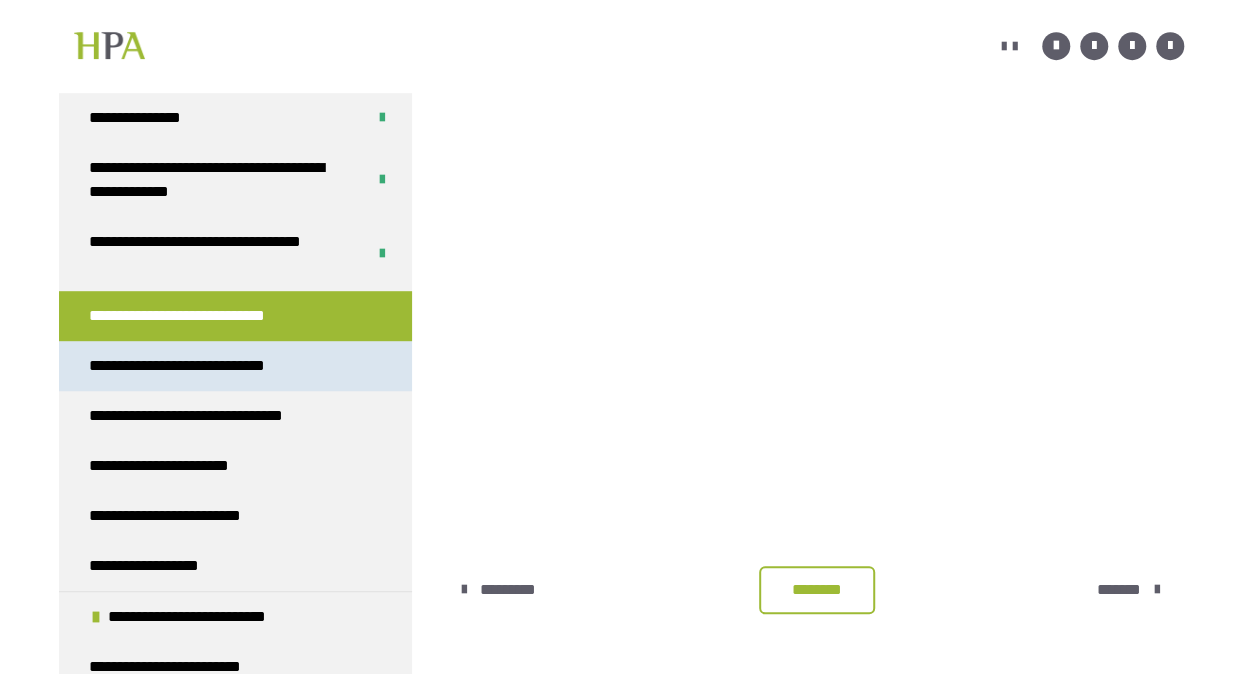 click on "**********" at bounding box center (203, 366) 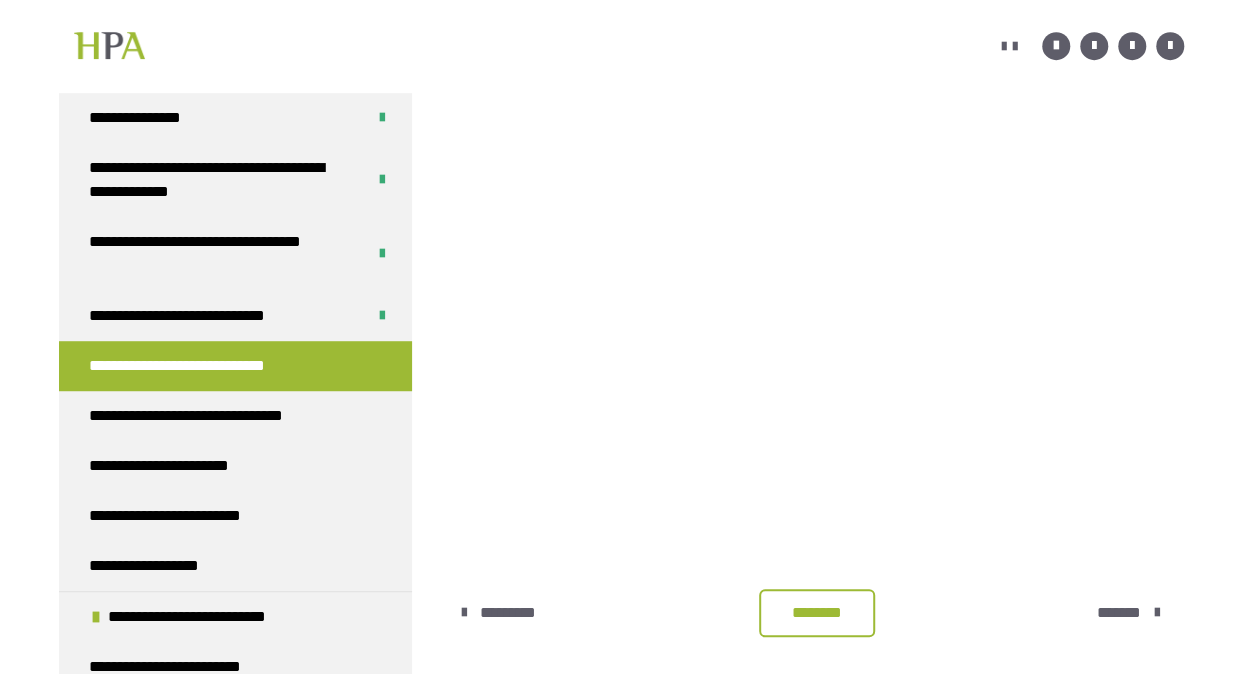 scroll, scrollTop: 454, scrollLeft: 0, axis: vertical 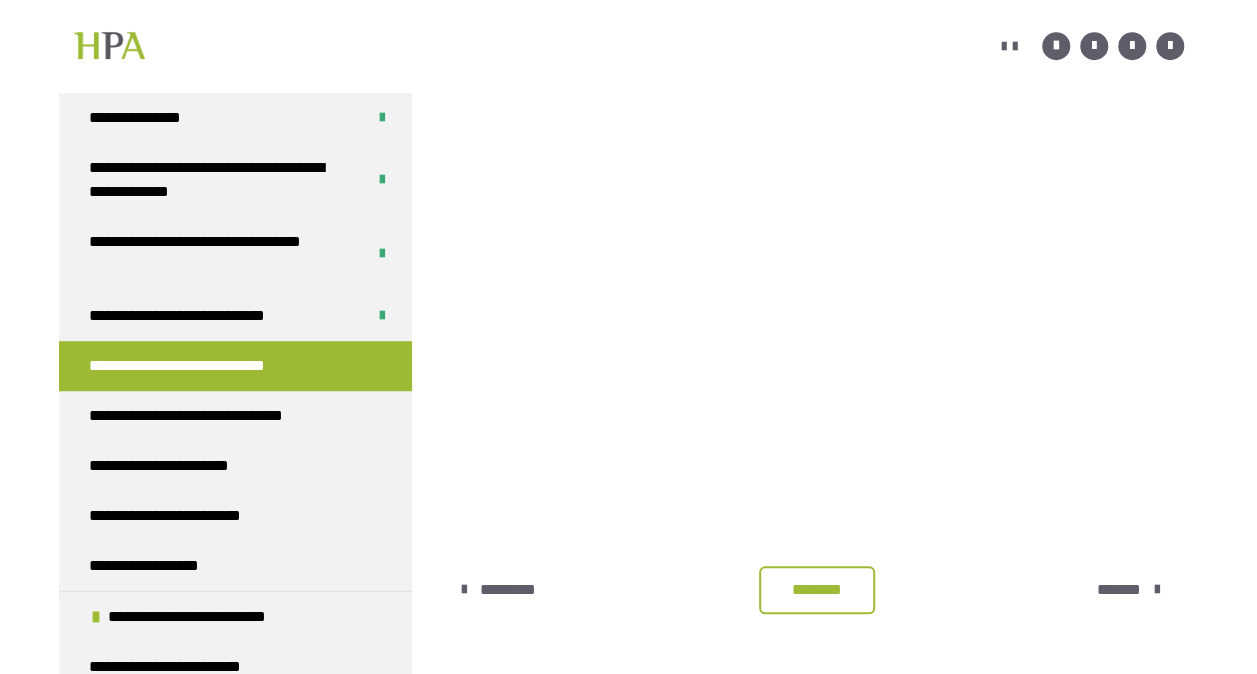 click on "********" at bounding box center [817, 590] 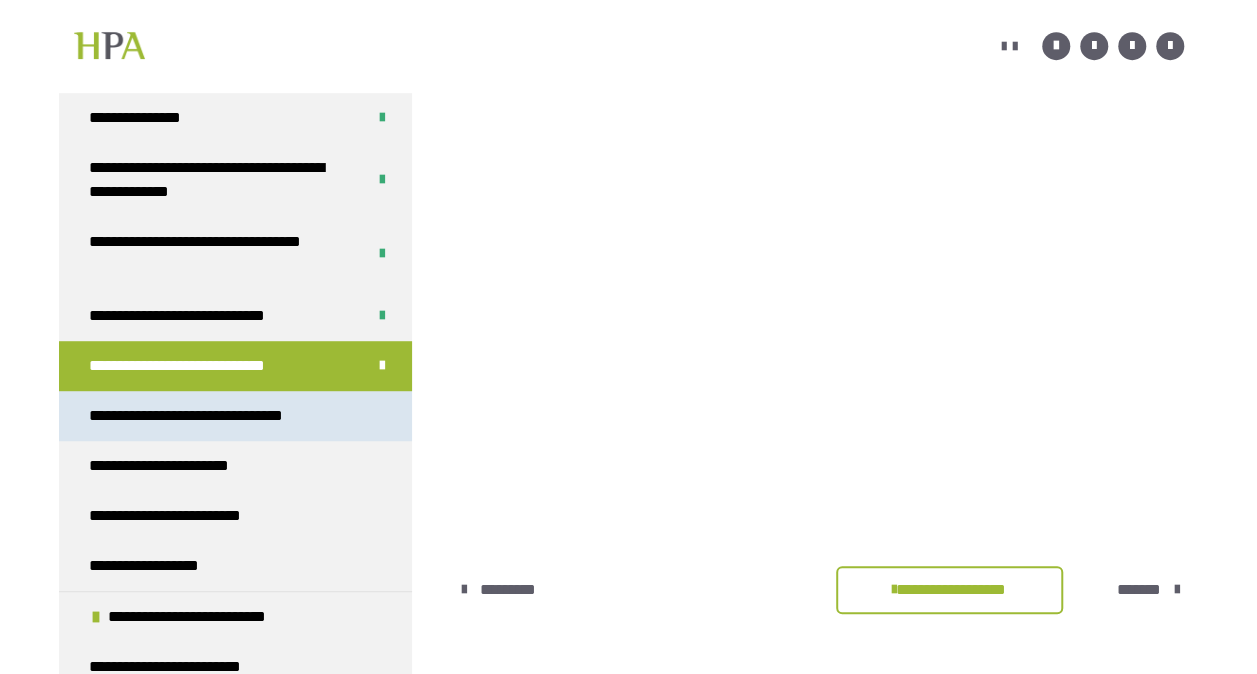 click on "**********" at bounding box center [215, 416] 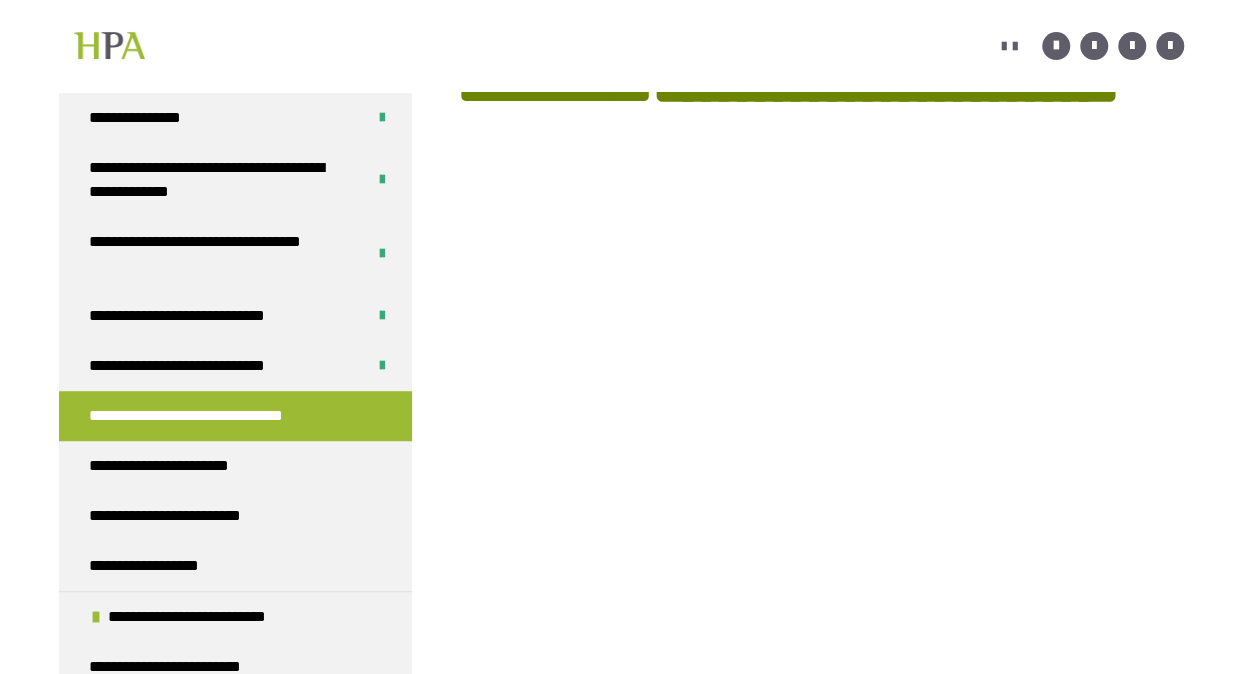 click on "**********" at bounding box center [215, 416] 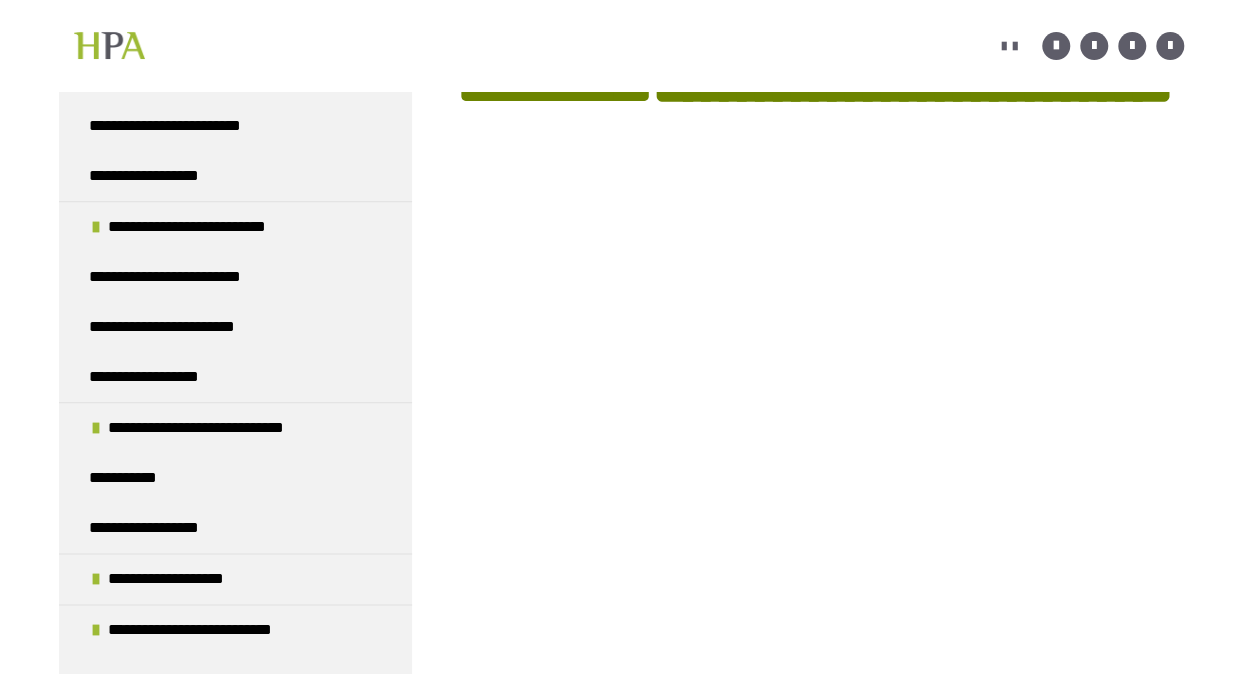 scroll, scrollTop: 494, scrollLeft: 0, axis: vertical 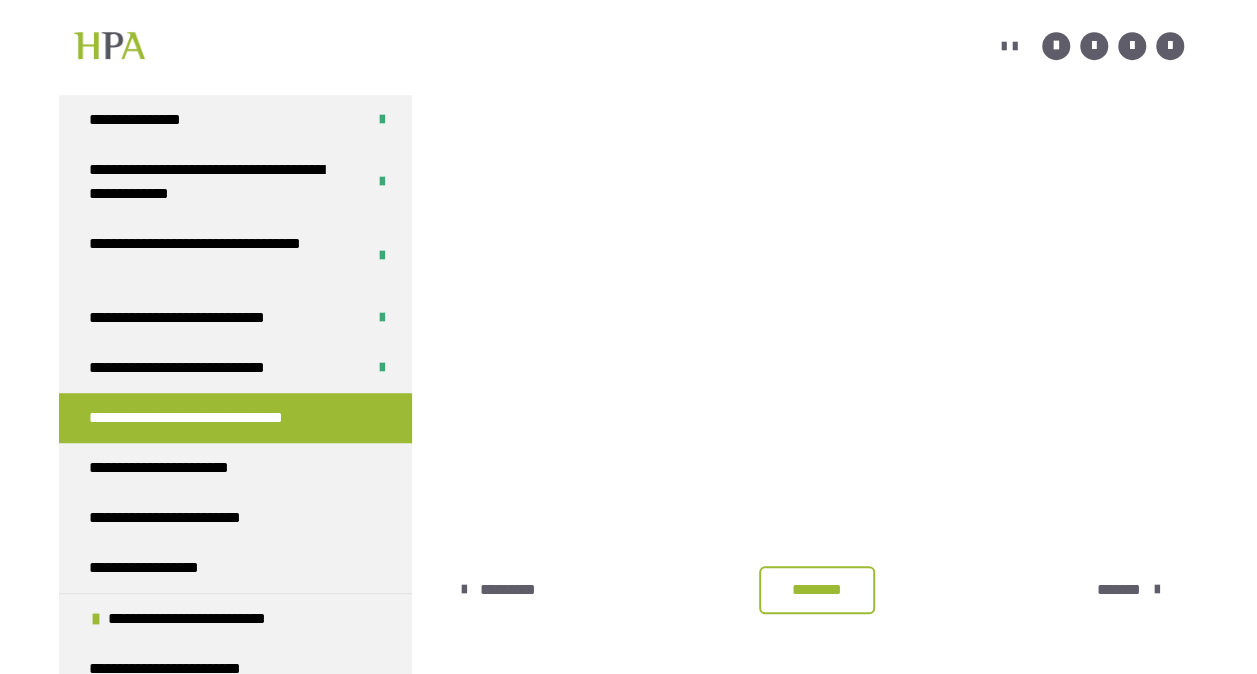 click on "********" at bounding box center (817, 590) 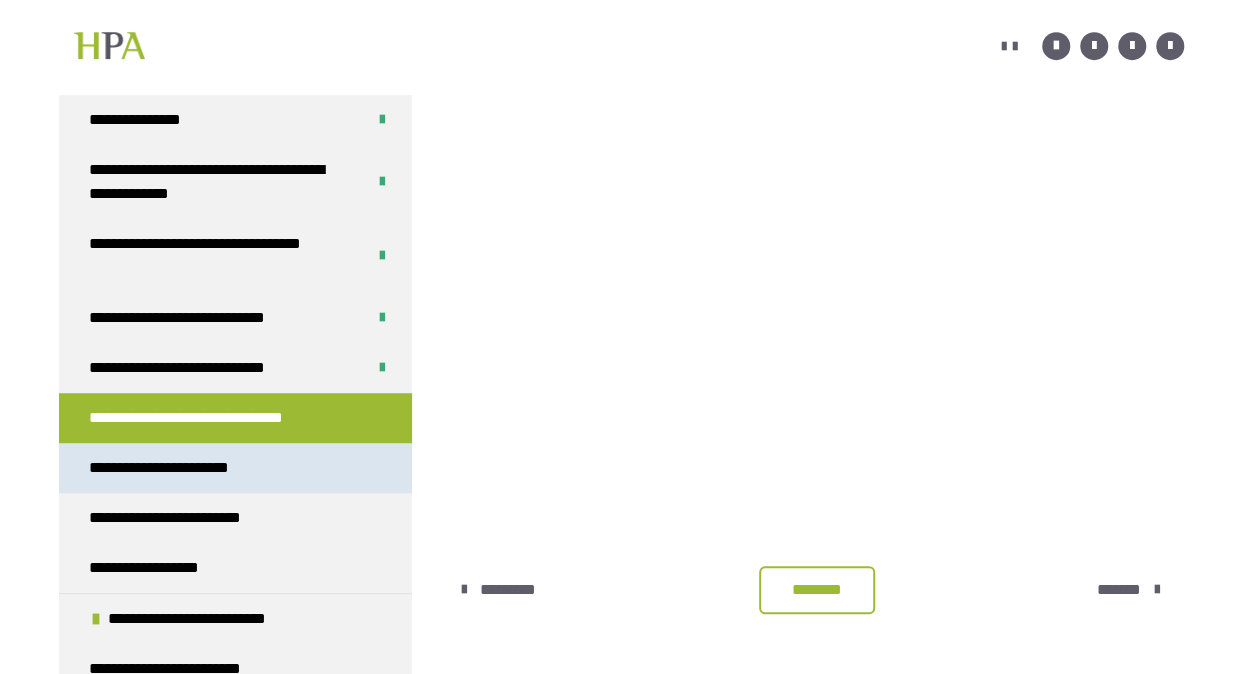 click on "**********" at bounding box center [183, 468] 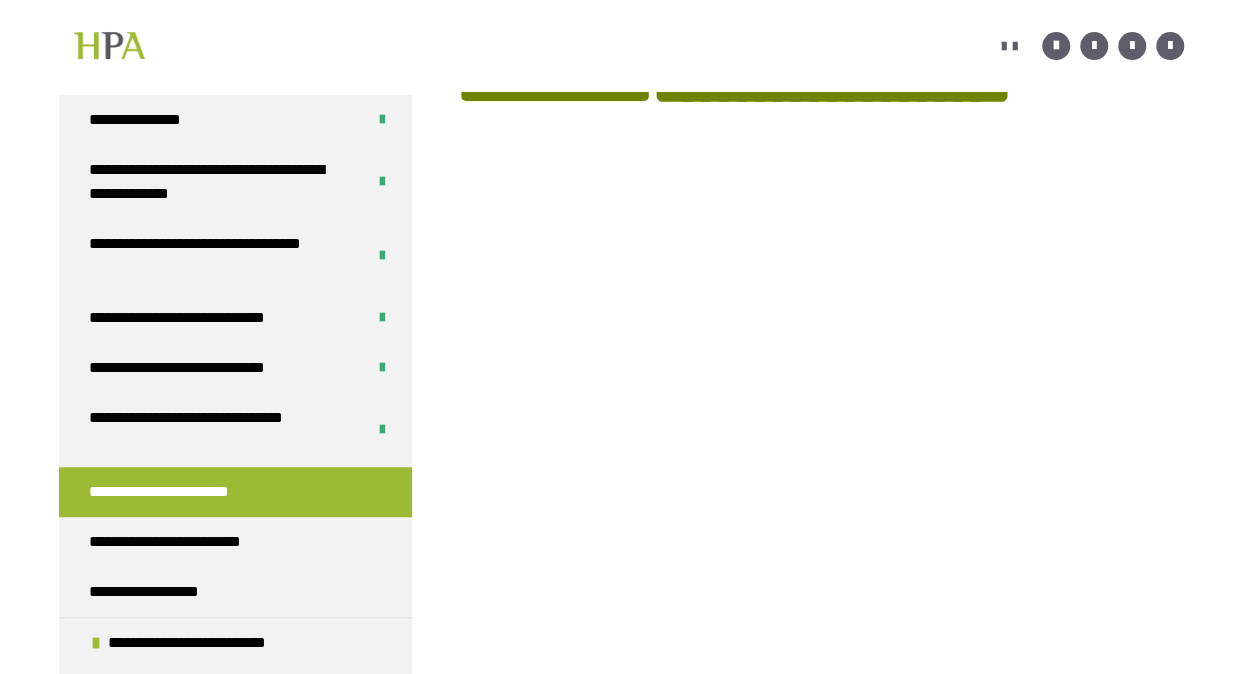 click at bounding box center [820, 325] 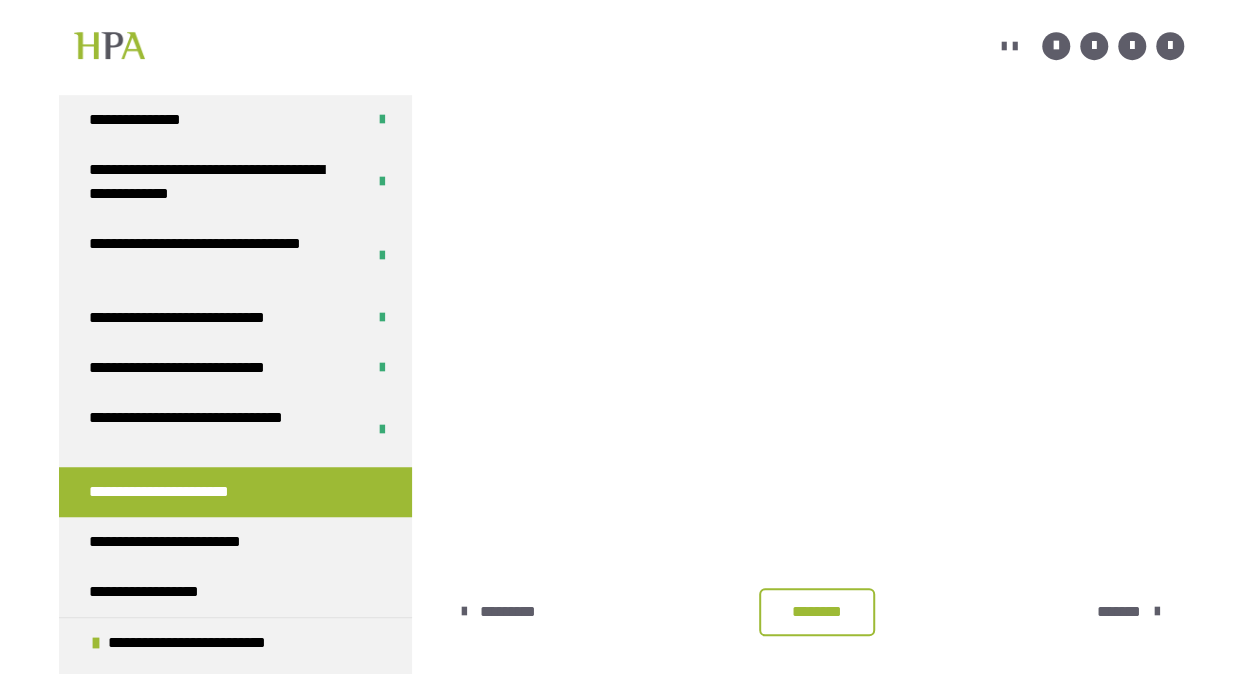 scroll, scrollTop: 452, scrollLeft: 0, axis: vertical 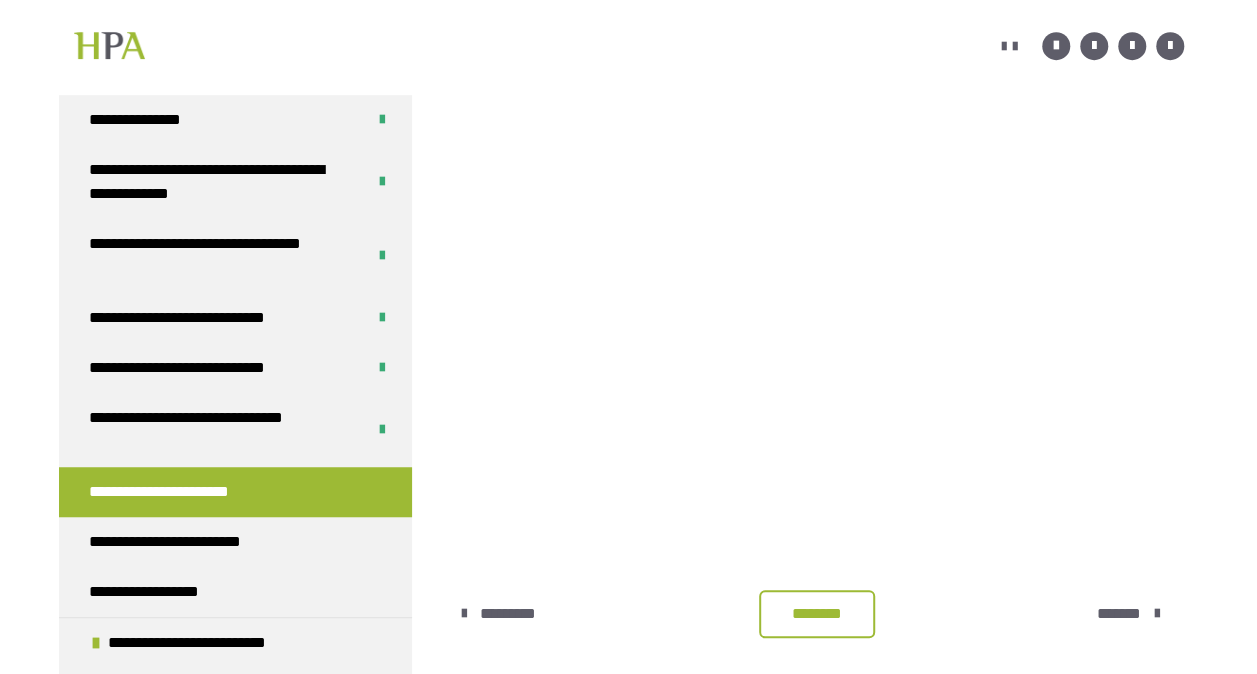 click at bounding box center [820, 464] 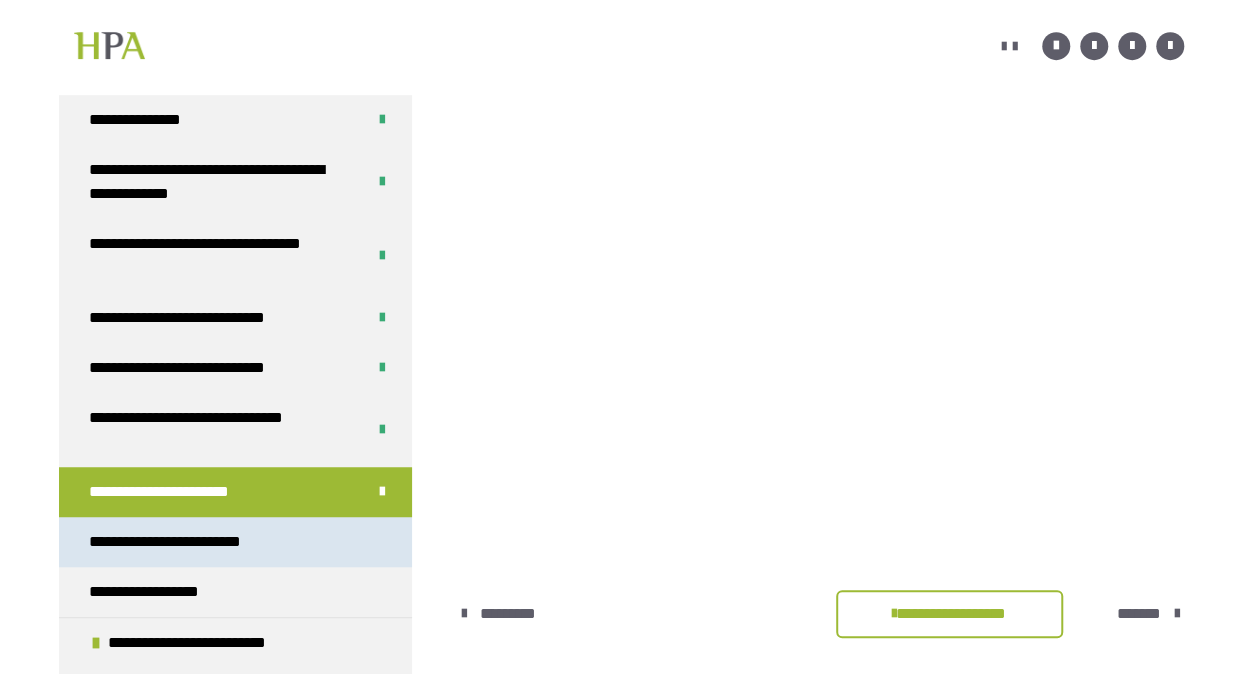 click on "**********" at bounding box center [187, 542] 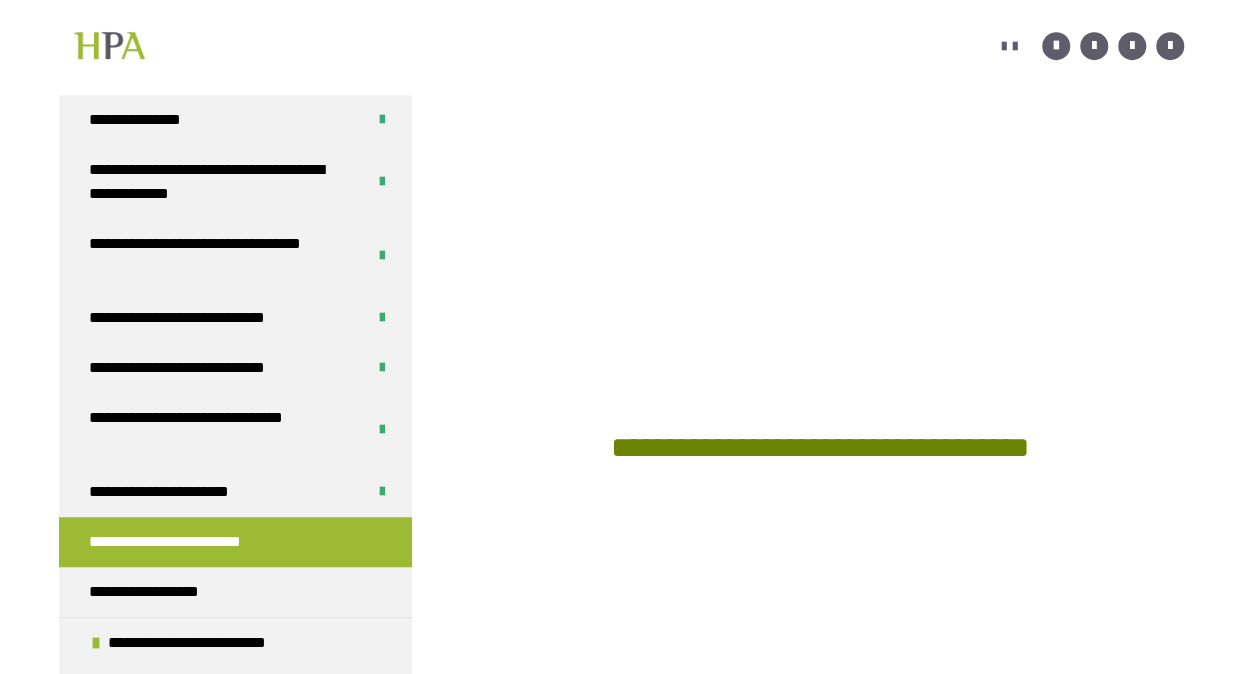 scroll, scrollTop: 659, scrollLeft: 0, axis: vertical 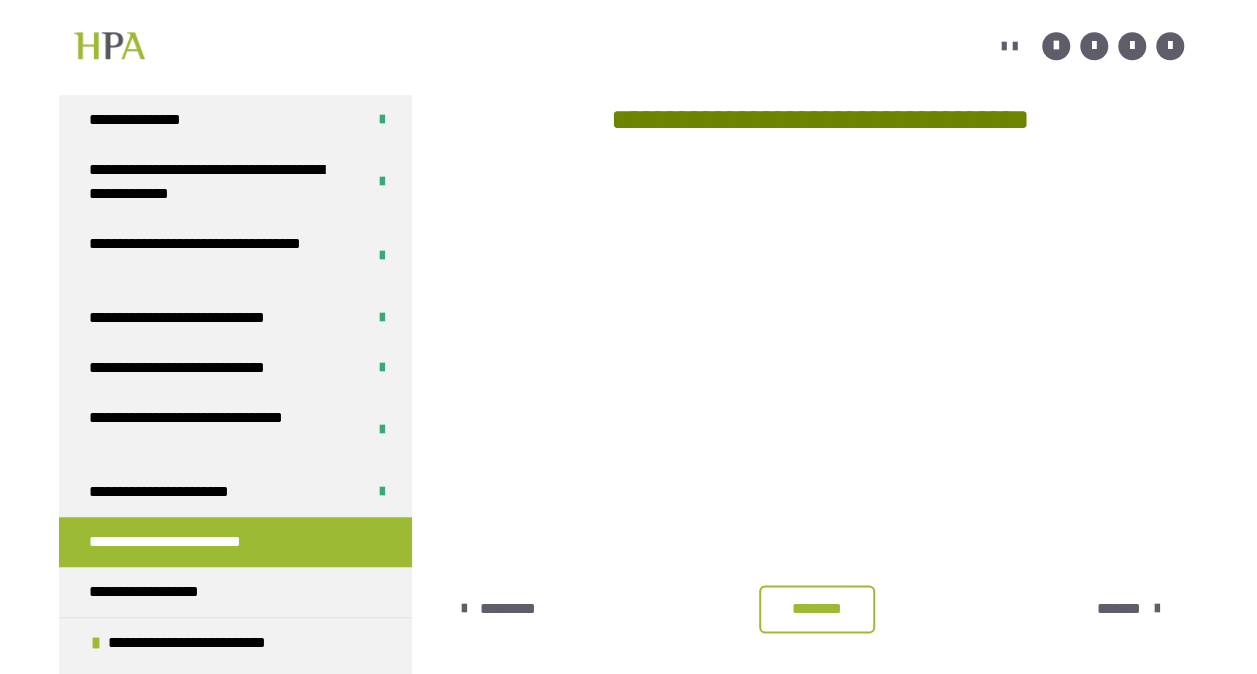 click on "**********" at bounding box center (628, -76) 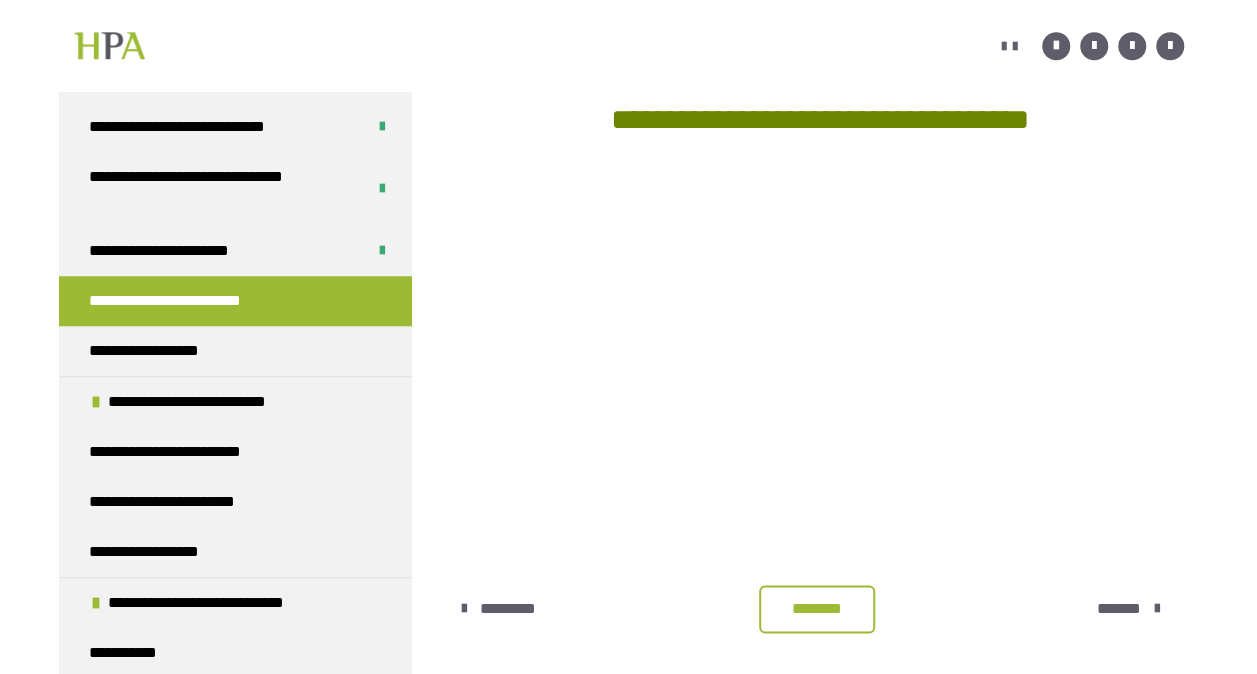 scroll, scrollTop: 730, scrollLeft: 0, axis: vertical 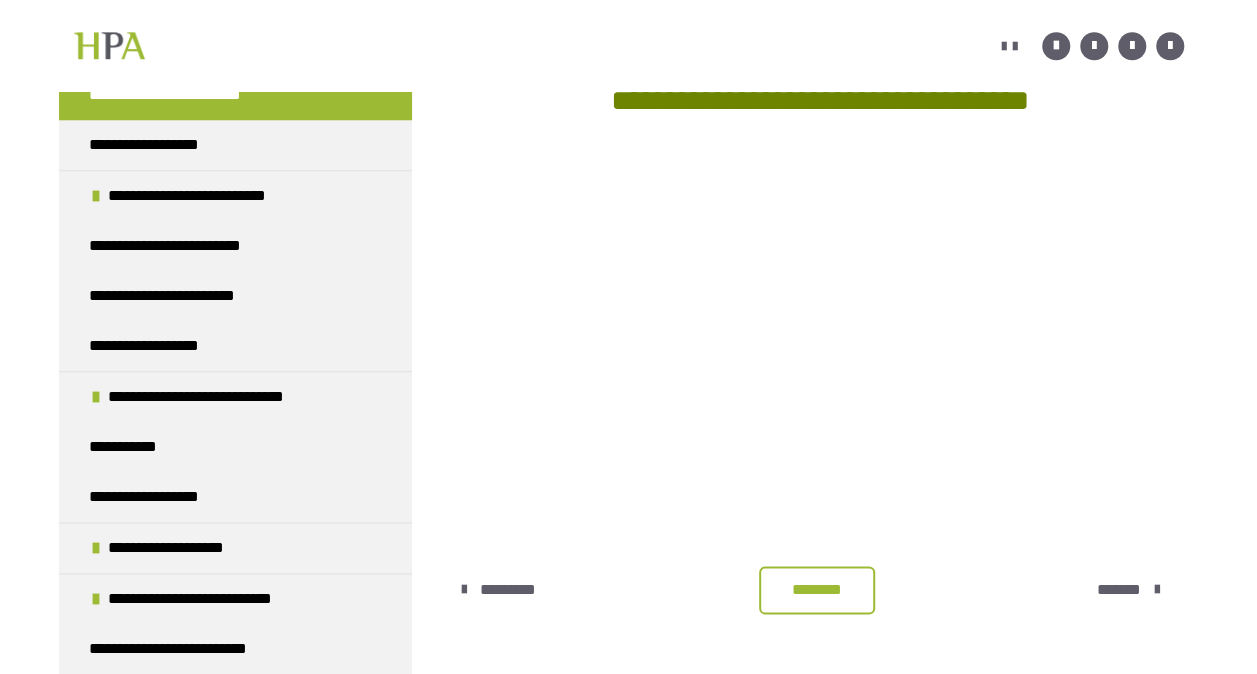 click on "********" at bounding box center [817, 590] 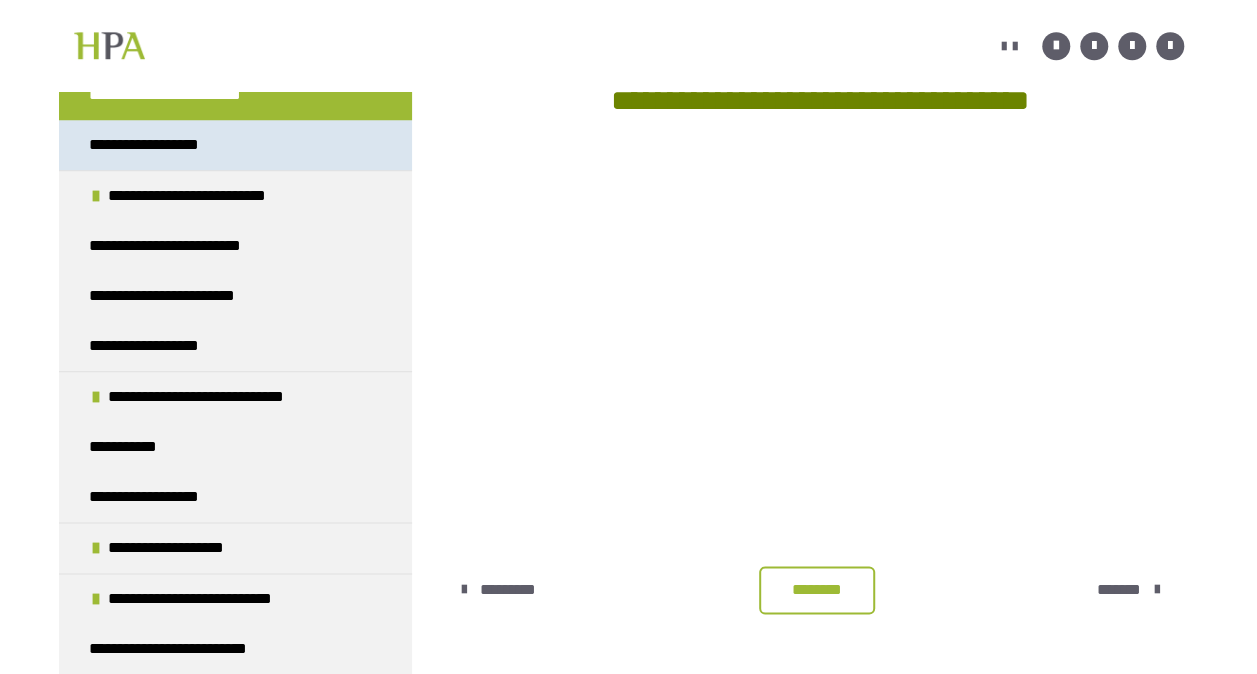 click on "**********" at bounding box center (235, 145) 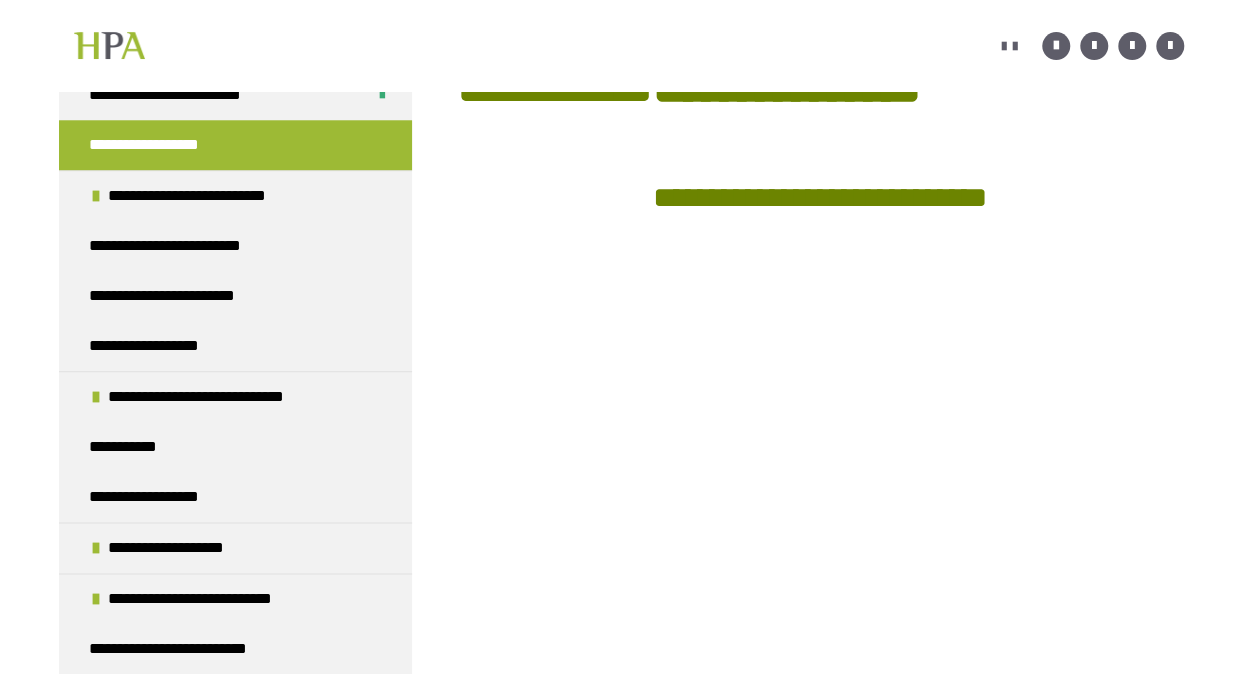 click at bounding box center [819, 446] 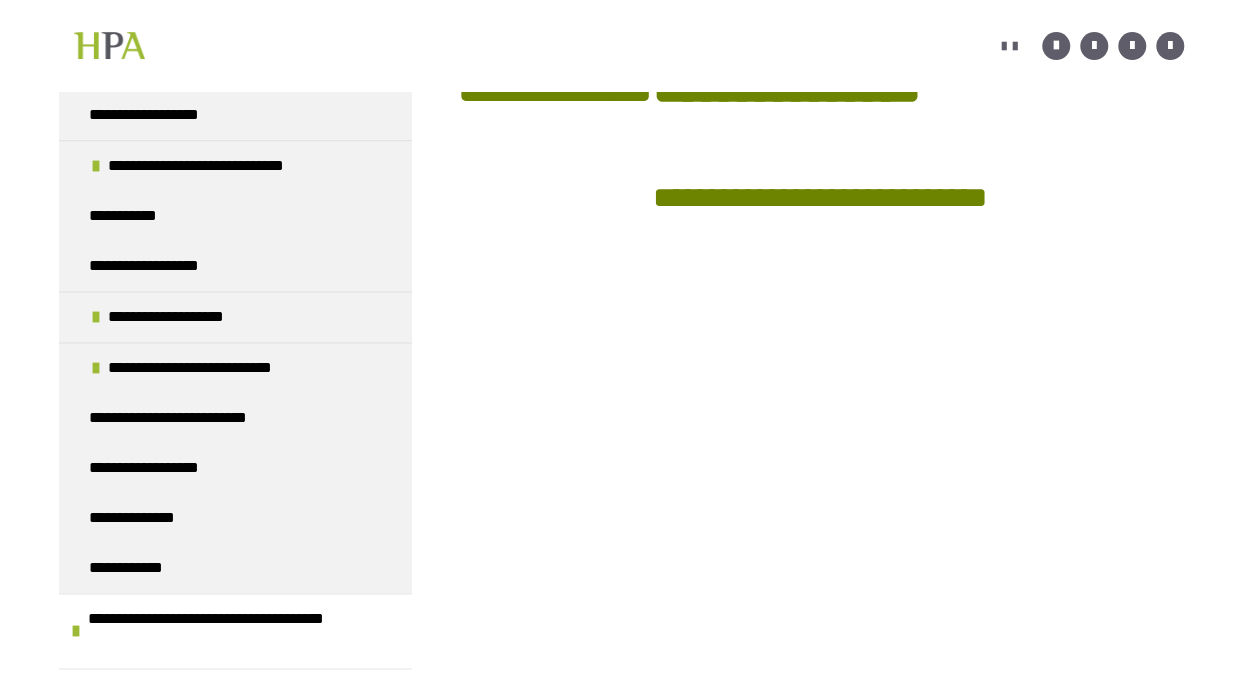 scroll, scrollTop: 1058, scrollLeft: 0, axis: vertical 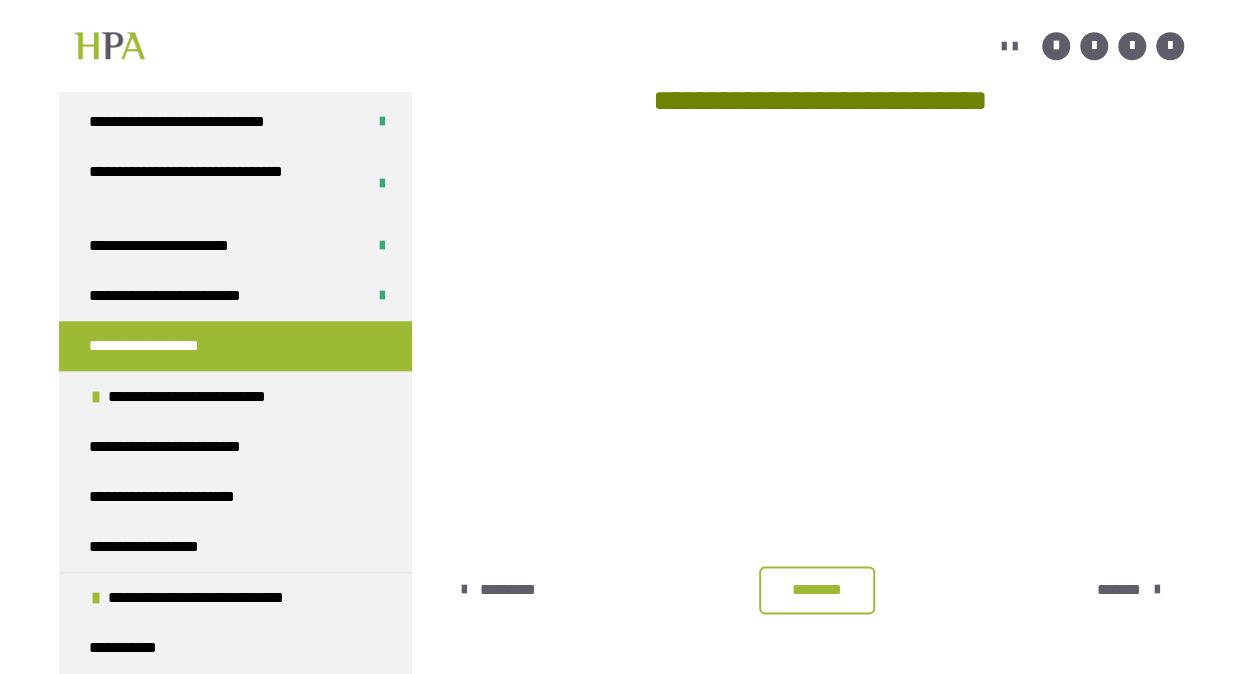 click on "********" at bounding box center [817, 590] 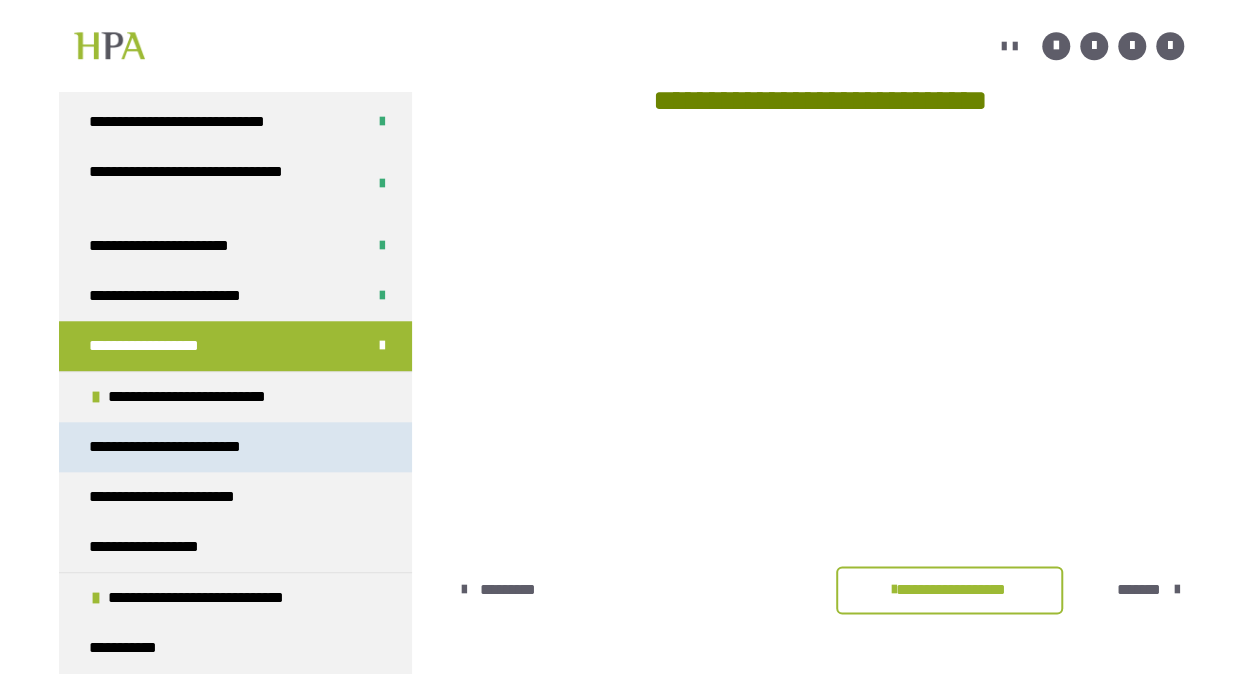 click on "**********" at bounding box center (188, 447) 